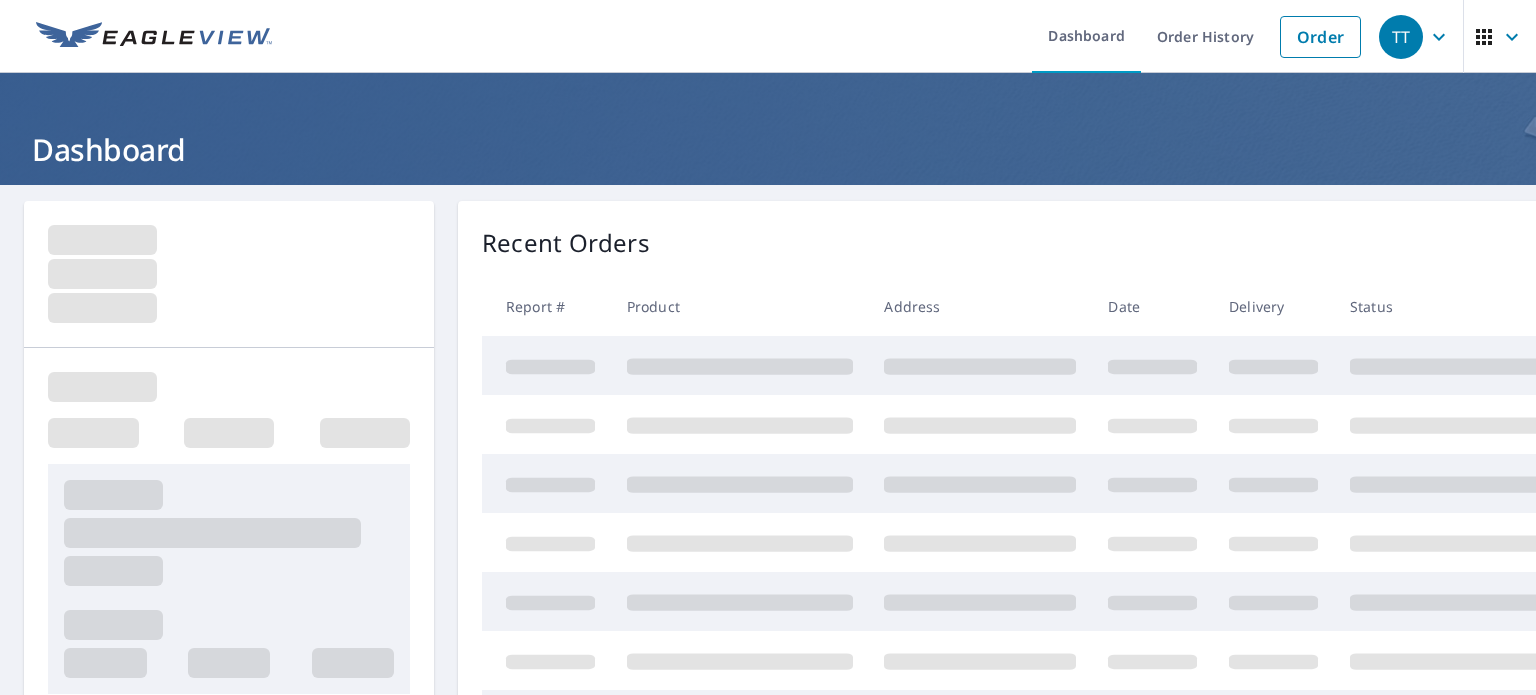scroll, scrollTop: 0, scrollLeft: 0, axis: both 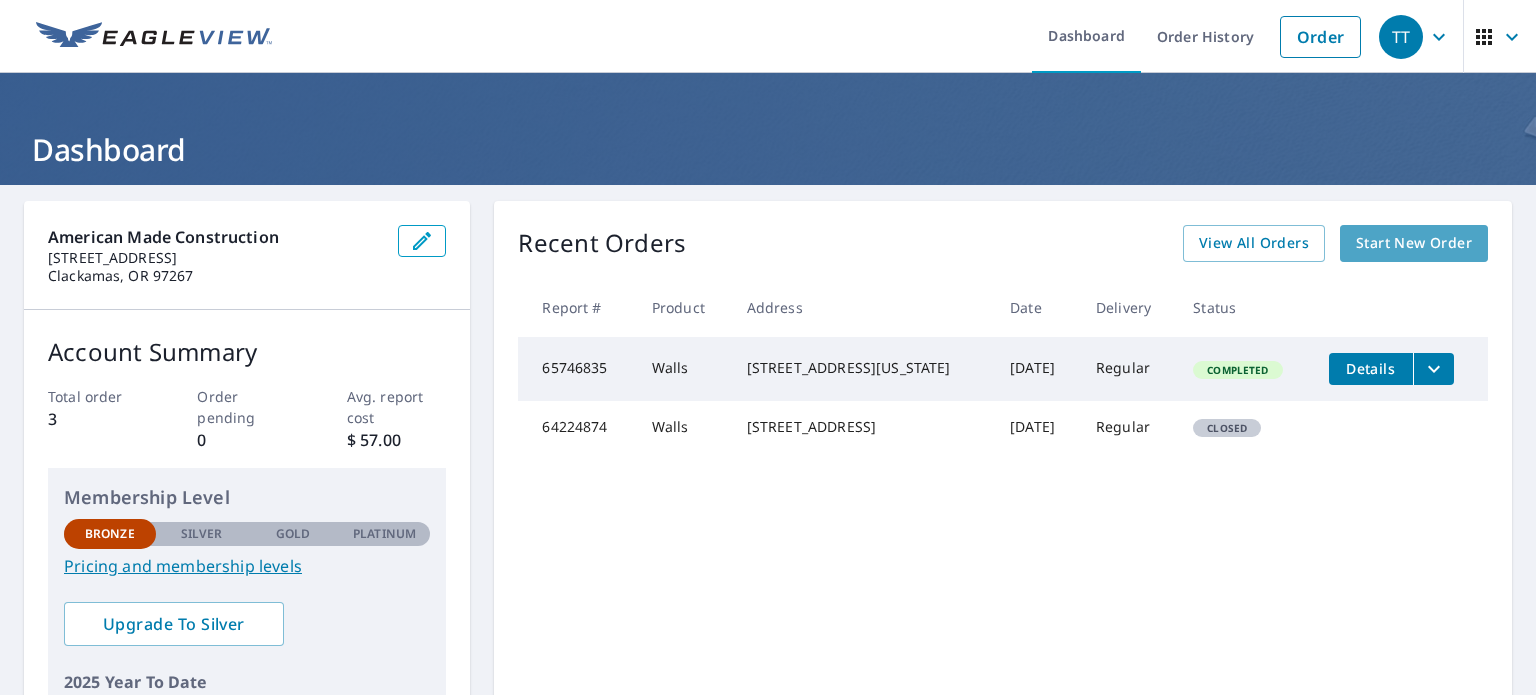 click on "Start New Order" at bounding box center (1414, 243) 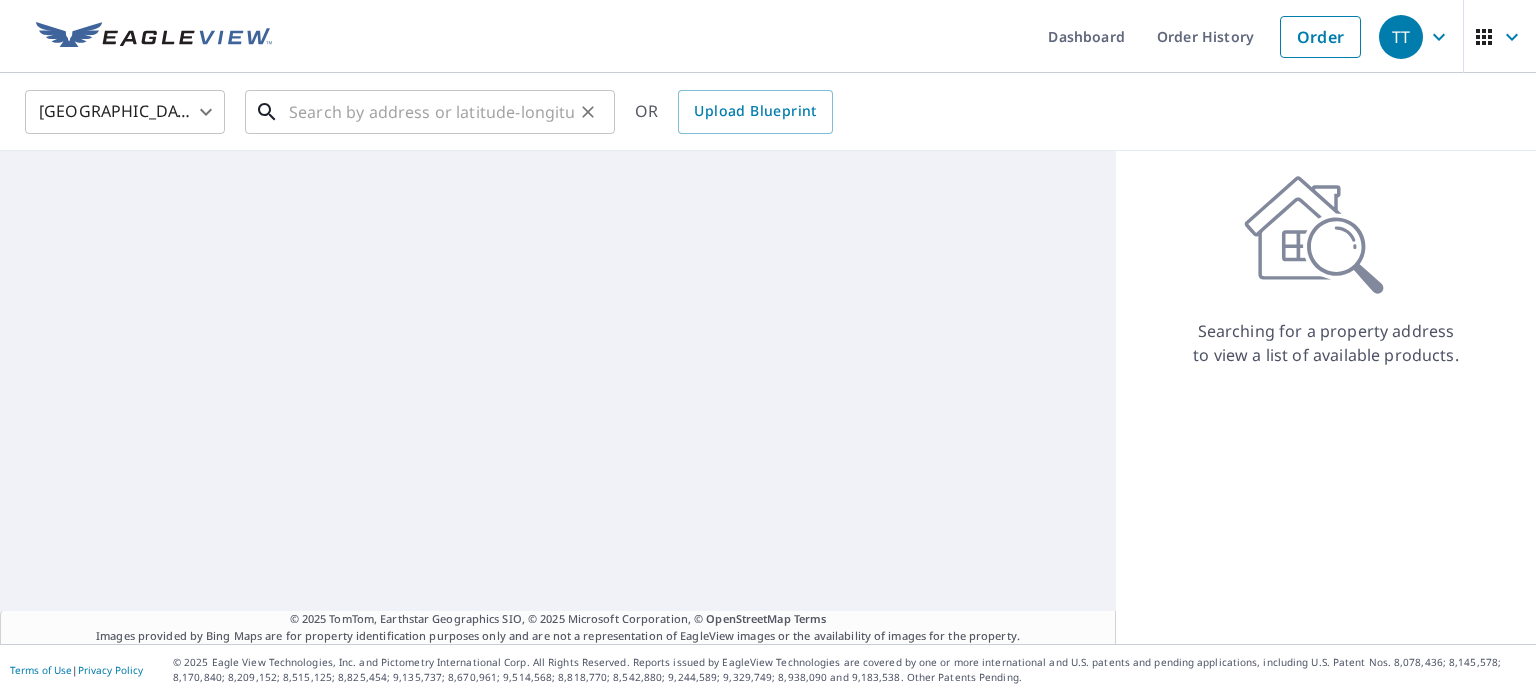 click at bounding box center (431, 112) 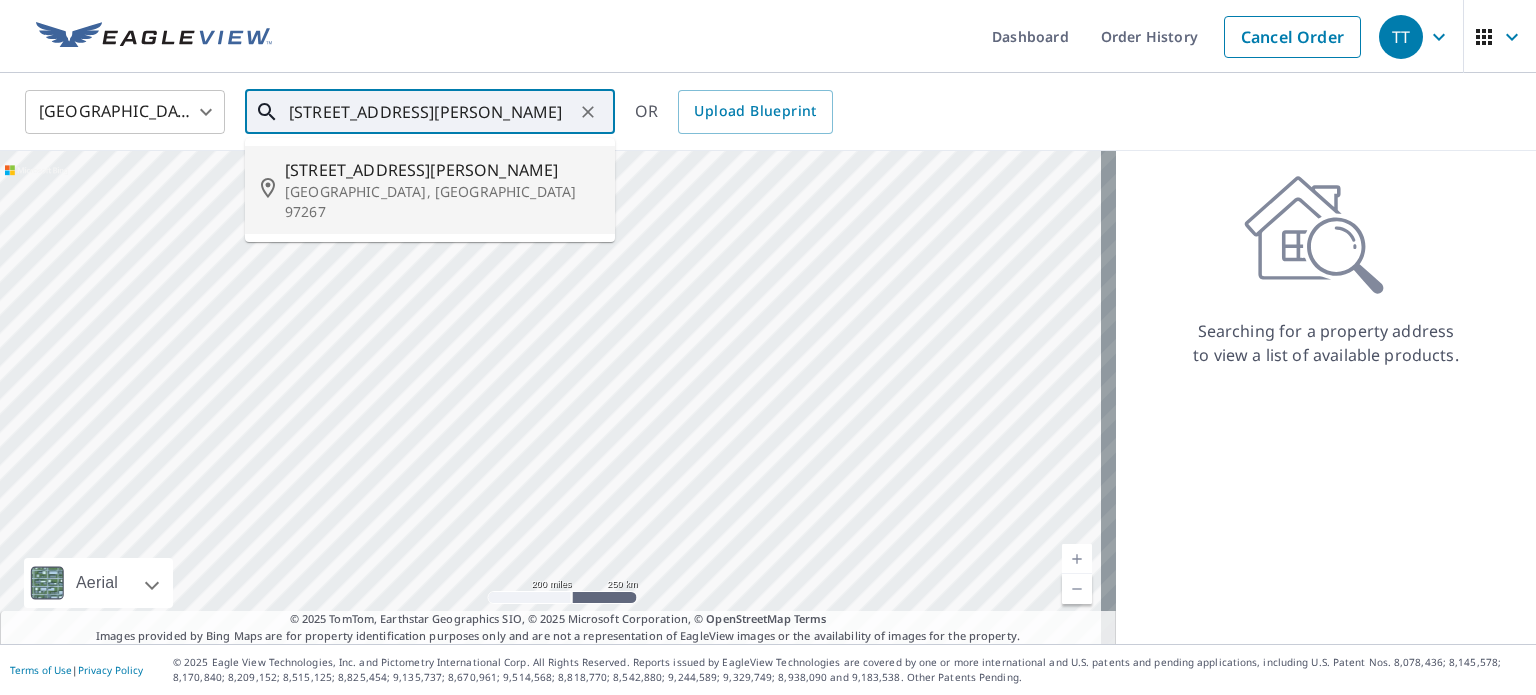 click on "[STREET_ADDRESS][PERSON_NAME]" at bounding box center (442, 170) 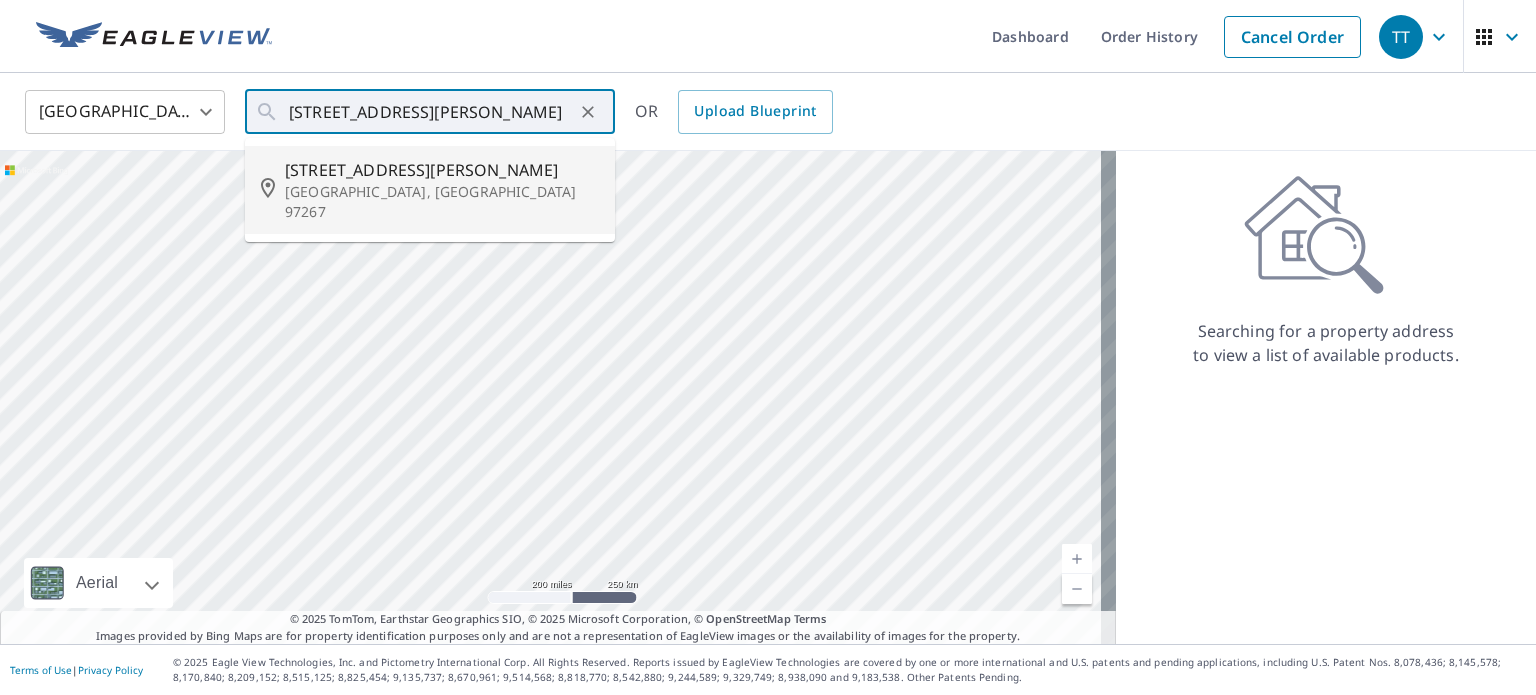 type on "[STREET_ADDRESS][PERSON_NAME]" 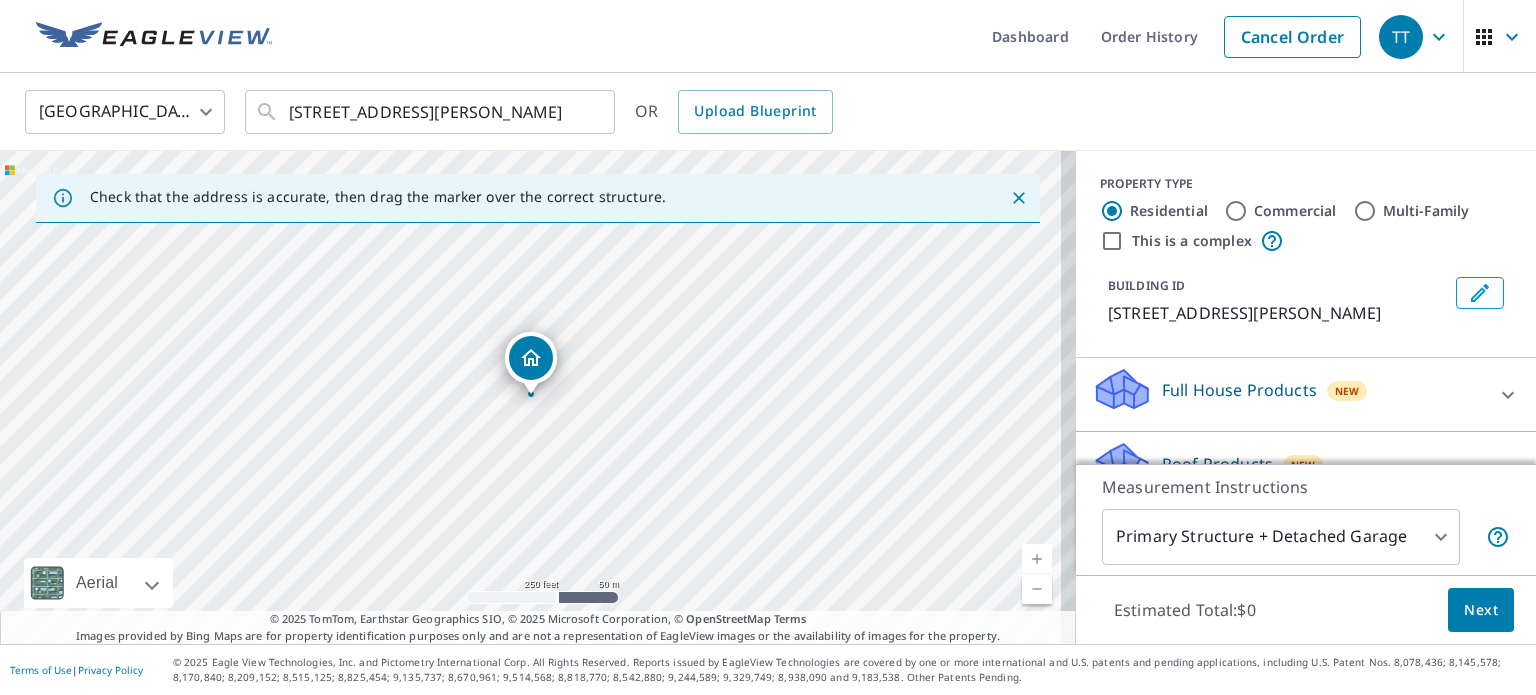 click on "Check that the address is accurate, then drag the marker over the correct structure." 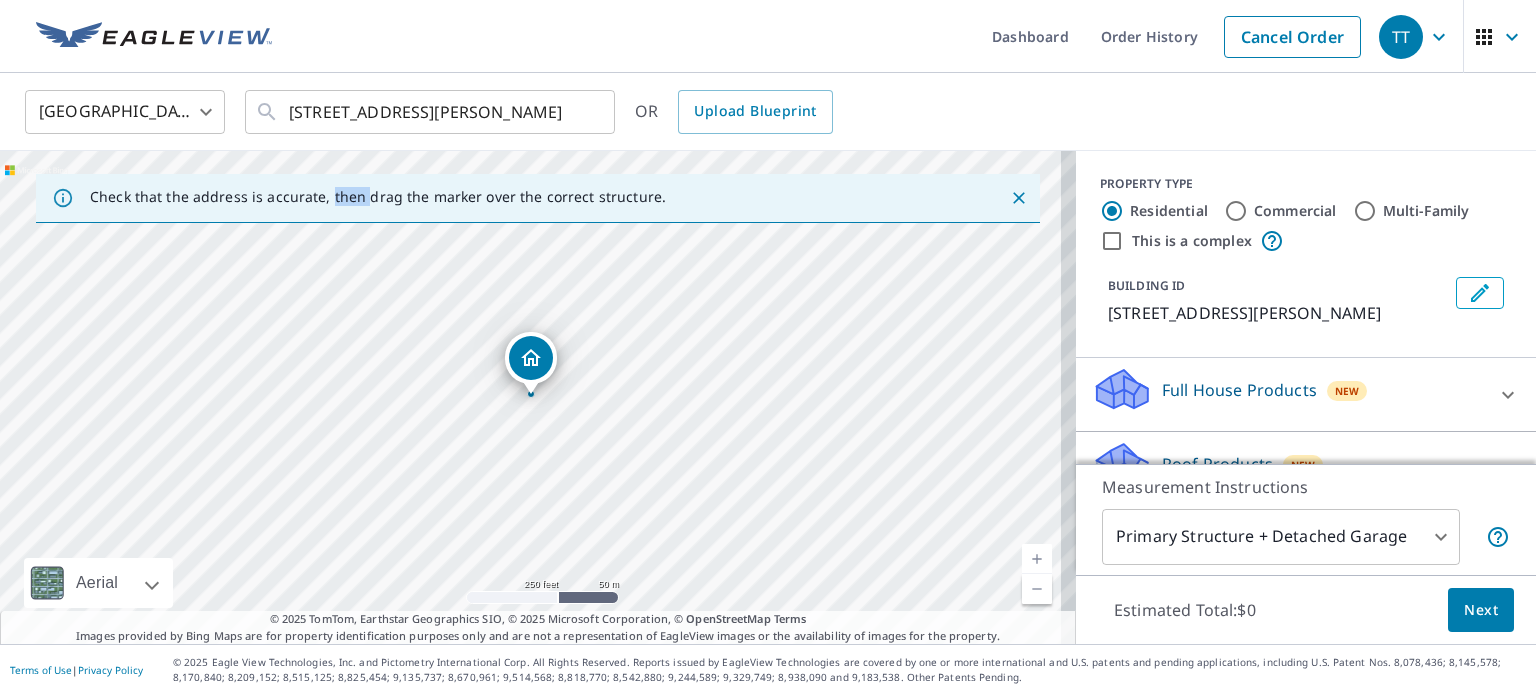 click on "Check that the address is accurate, then drag the marker over the correct structure." 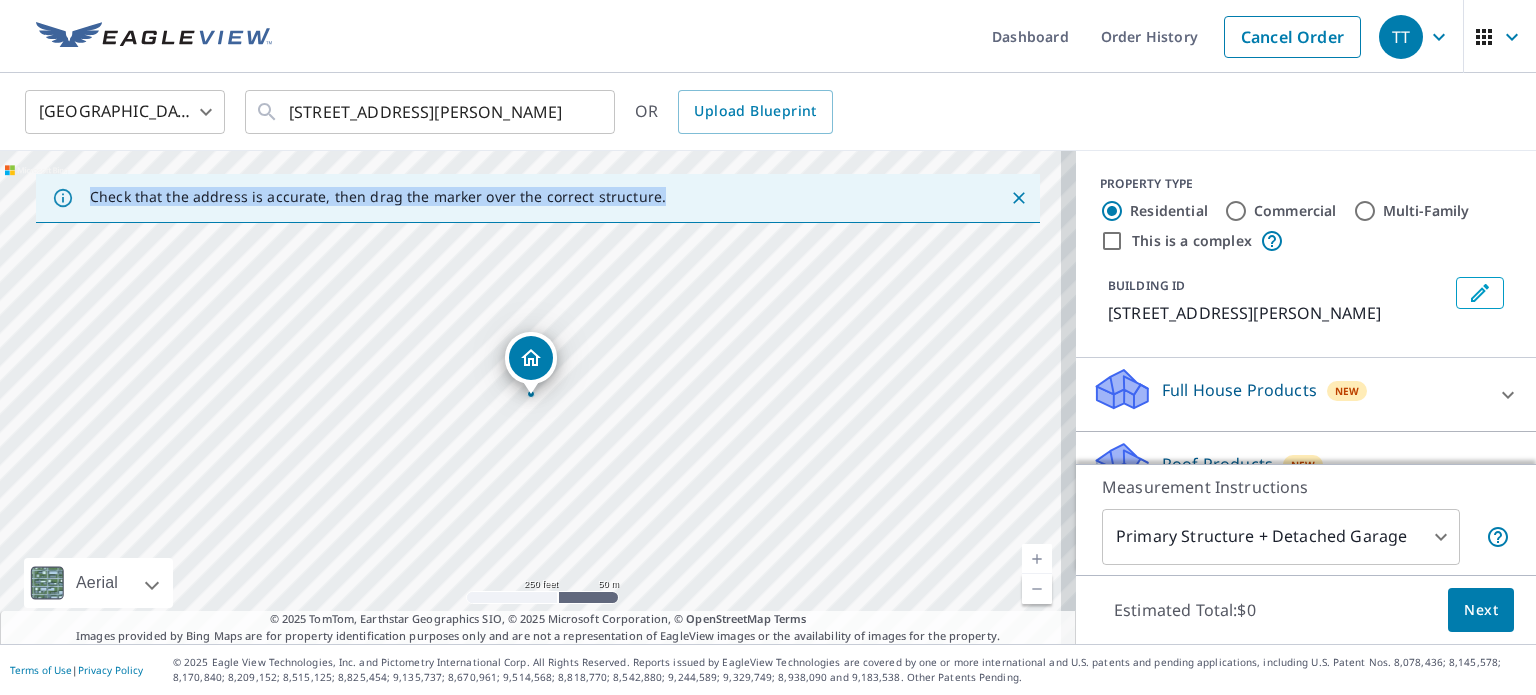 click on "Check that the address is accurate, then drag the marker over the correct structure." 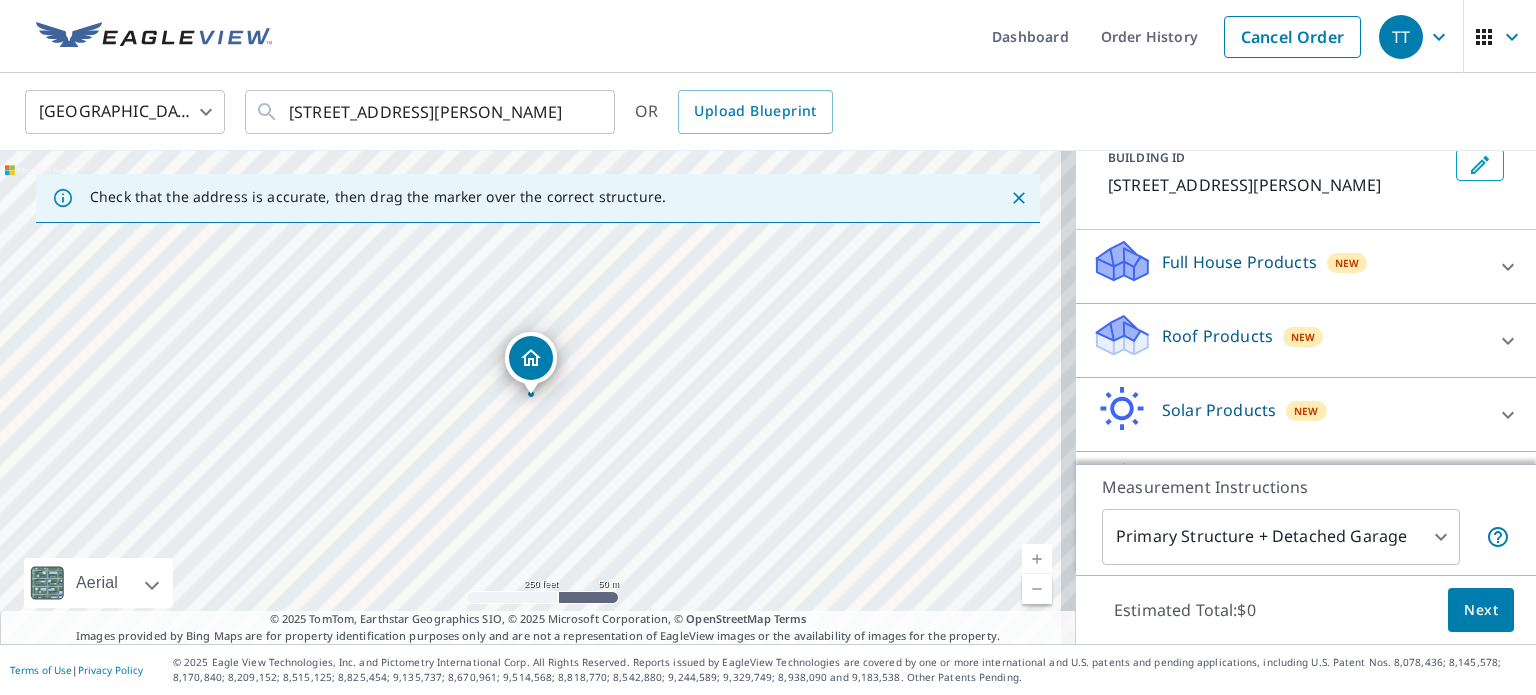 scroll, scrollTop: 188, scrollLeft: 0, axis: vertical 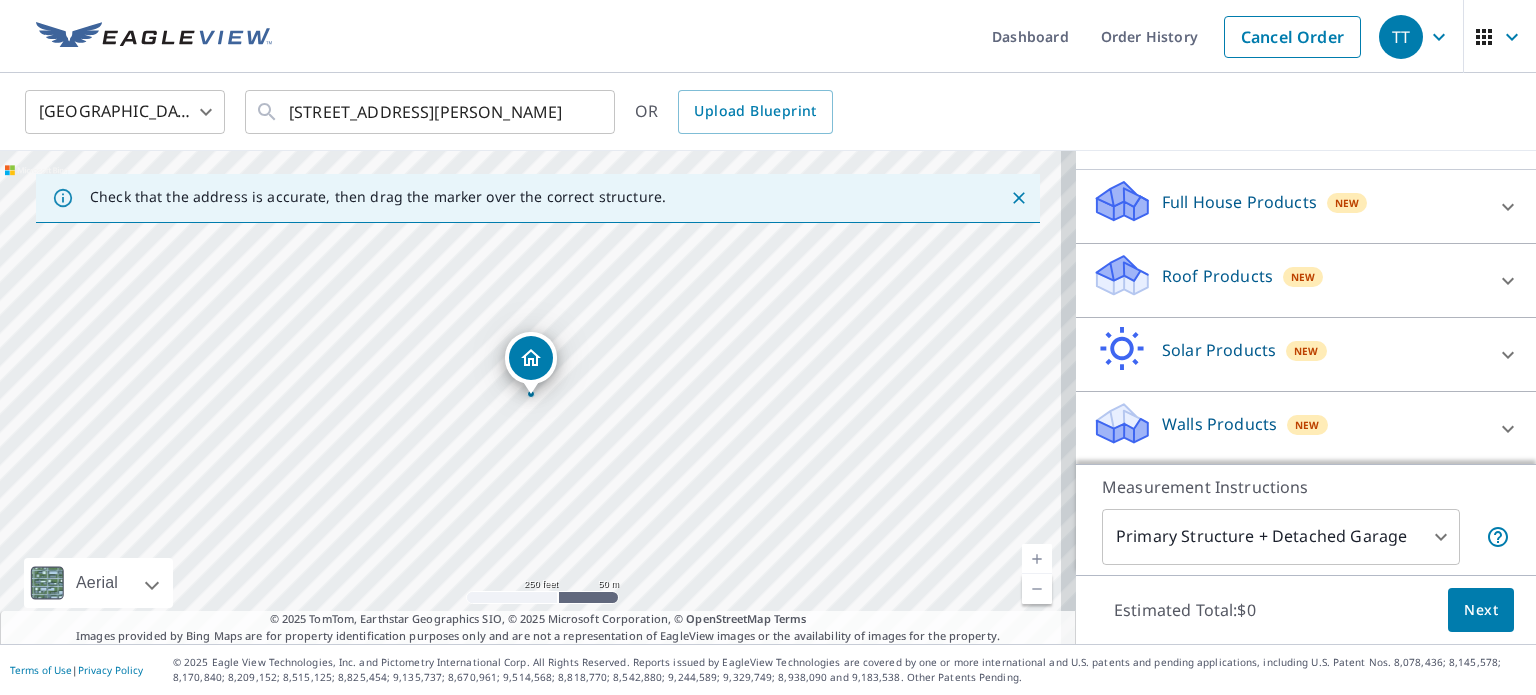 click 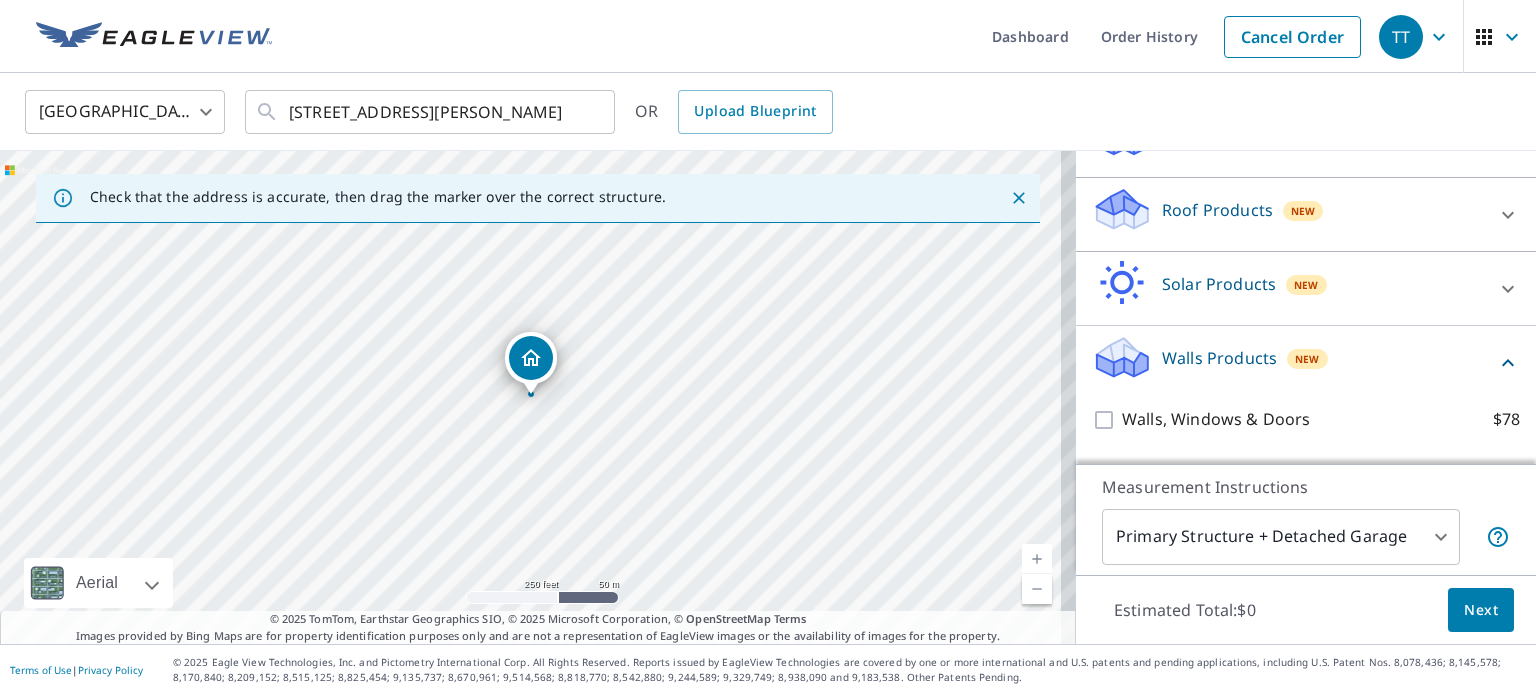 scroll, scrollTop: 301, scrollLeft: 0, axis: vertical 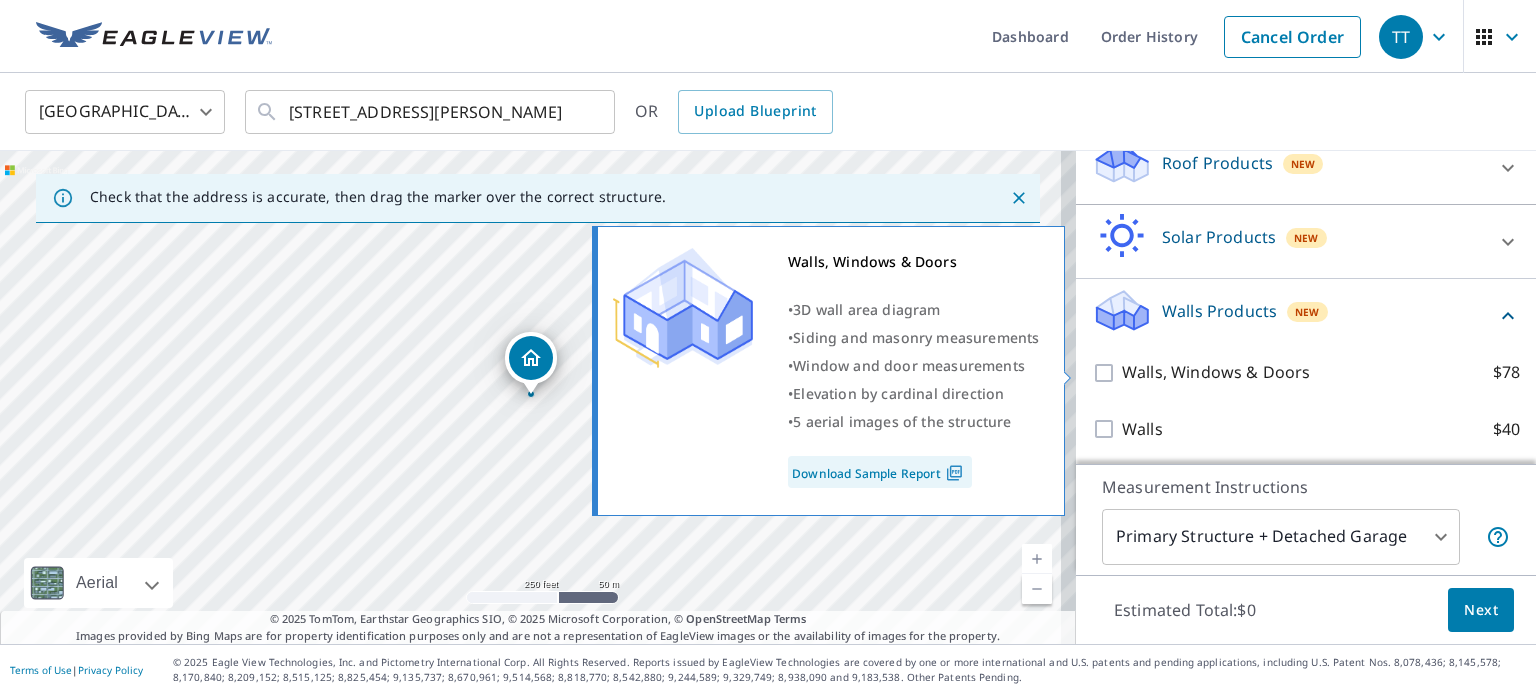 click on "Walls, Windows & Doors $78" at bounding box center [1107, 373] 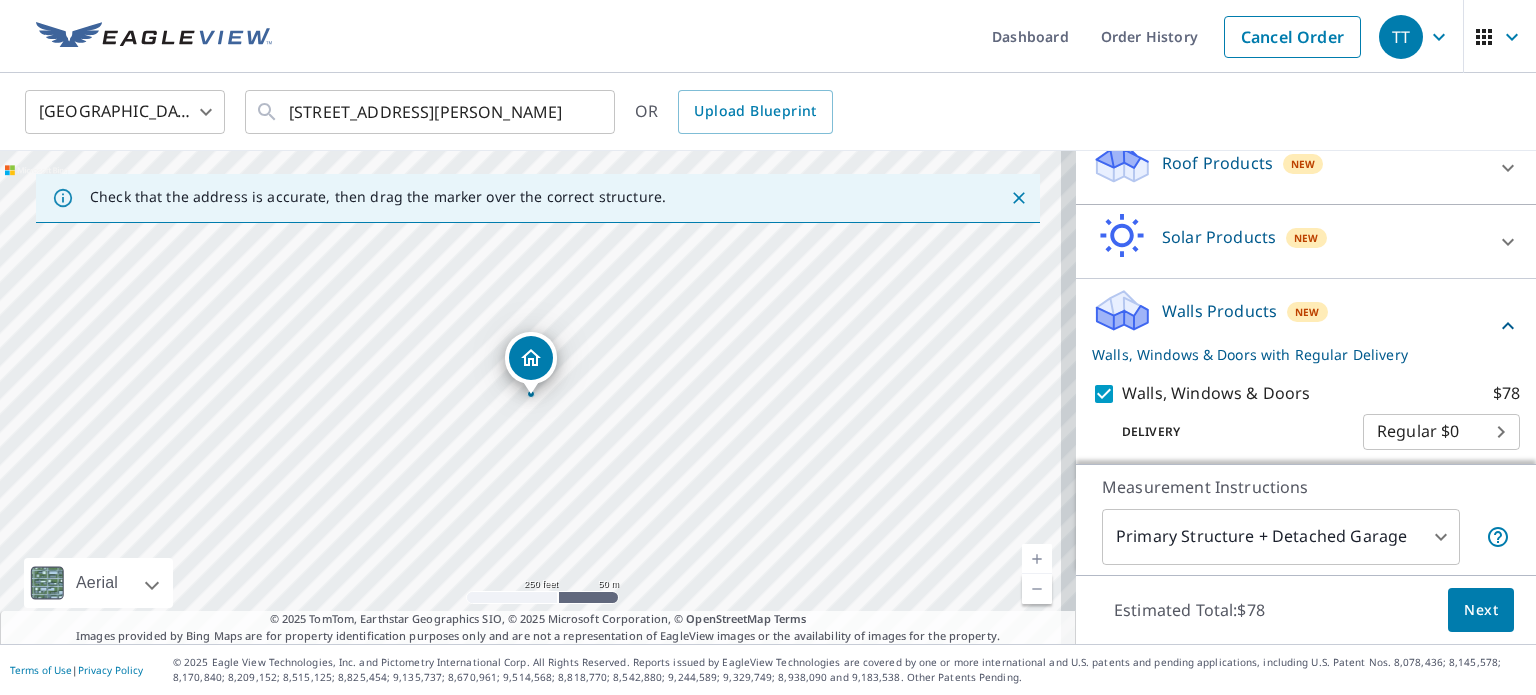 click on "TT TT
Dashboard Order History Cancel Order TT [GEOGRAPHIC_DATA] [GEOGRAPHIC_DATA] ​ [STREET_ADDRESS][PERSON_NAME] ​ OR Upload Blueprint Check that the address is accurate, then drag the marker over the correct structure. [STREET_ADDRESS][PERSON_NAME] Aerial Road A standard road map Aerial A detailed look from above Labels Labels 250 feet 50 m © 2025 TomTom, © Vexcel Imaging, © 2025 Microsoft Corporation,  © OpenStreetMap Terms © 2025 TomTom, Earthstar Geographics SIO, © 2025 Microsoft Corporation, ©   OpenStreetMap   Terms Images provided by Bing Maps are for property identification purposes only and are not a representation of EagleView images or the availability of images for the property. PROPERTY TYPE Residential Commercial Multi-Family This is a complex BUILDING ID [STREET_ADDRESS][PERSON_NAME] Full House Products New Full House™ $105 Roof Products New Premium $32.75 - $87 Gutter $13.75 Bid Perfect™ $18 Solar Products New Inform Essentials+ $63.25 Inform Advanced $79 $30 $105.5 New" at bounding box center [768, 347] 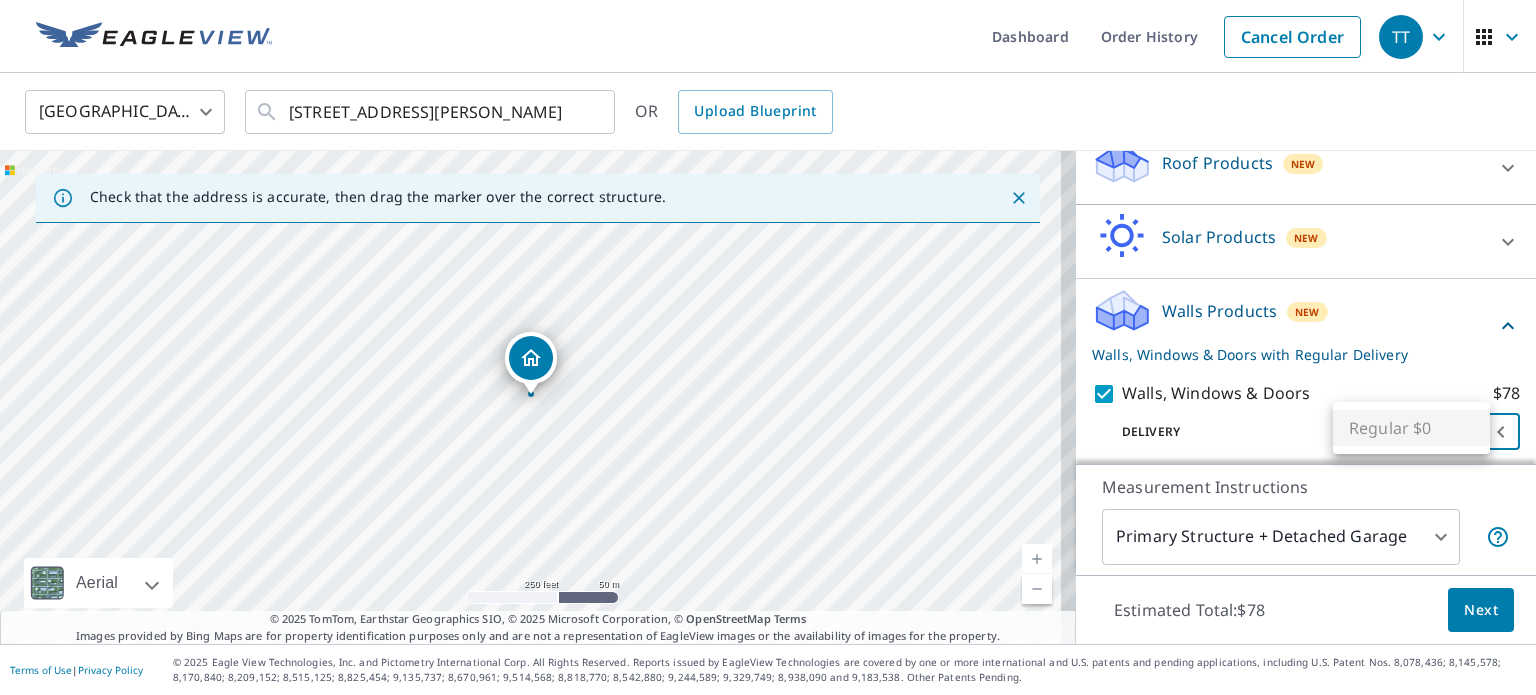 click on "Regular $0" at bounding box center [1411, 428] 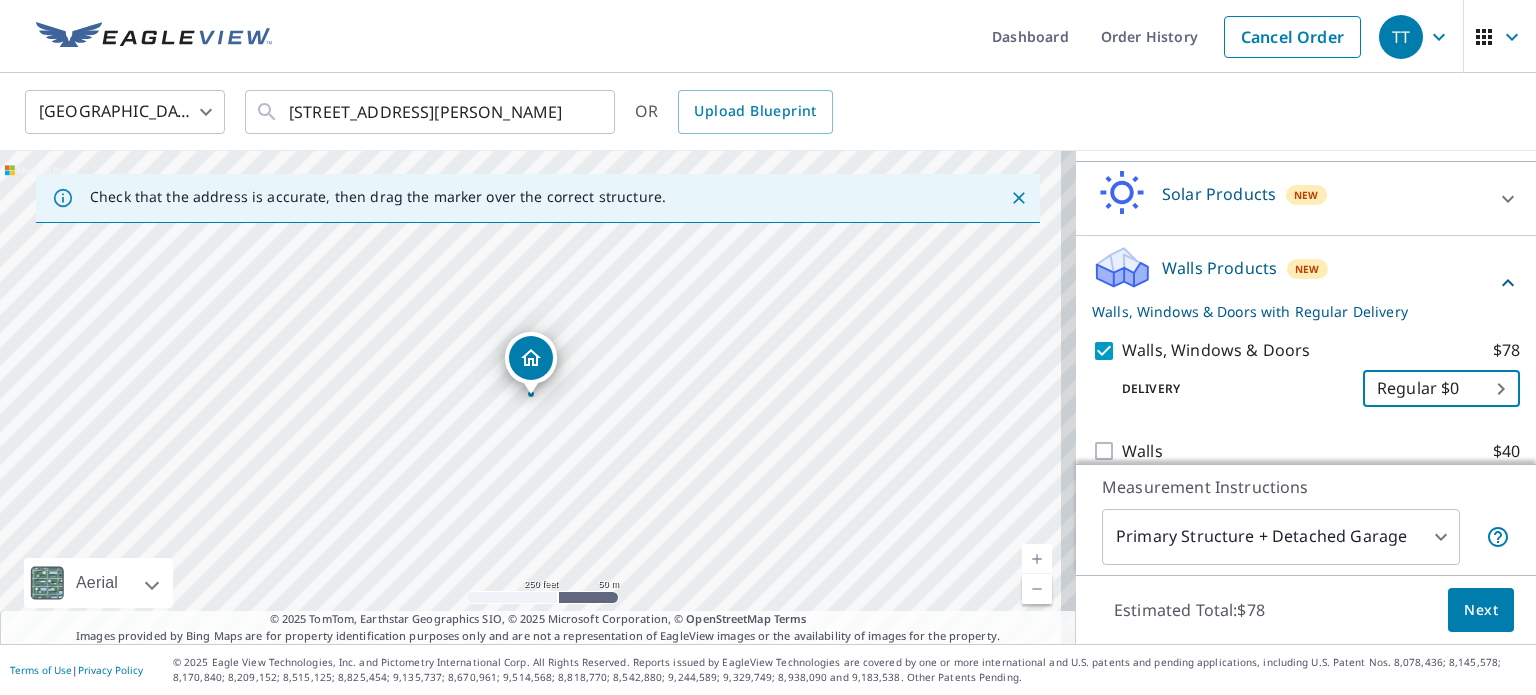 scroll, scrollTop: 366, scrollLeft: 0, axis: vertical 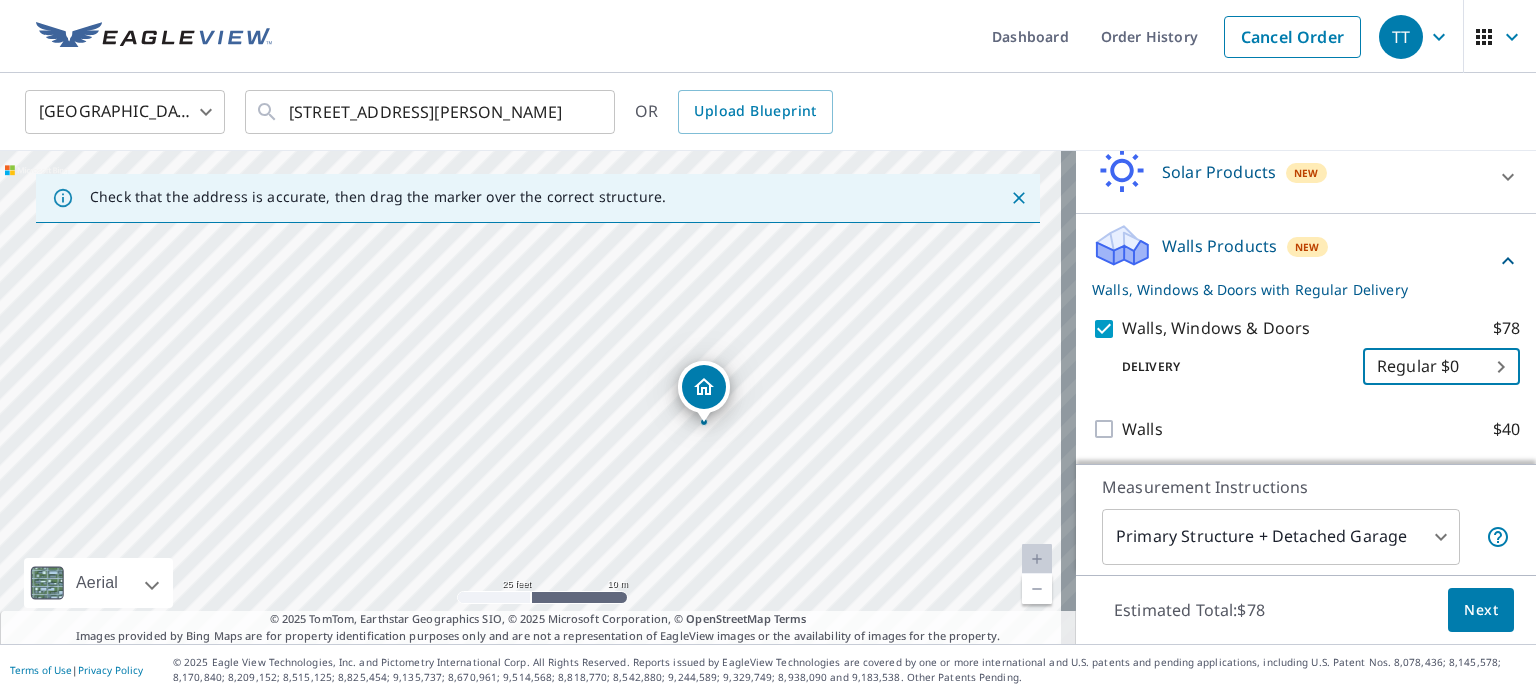 click on "Next" at bounding box center [1481, 610] 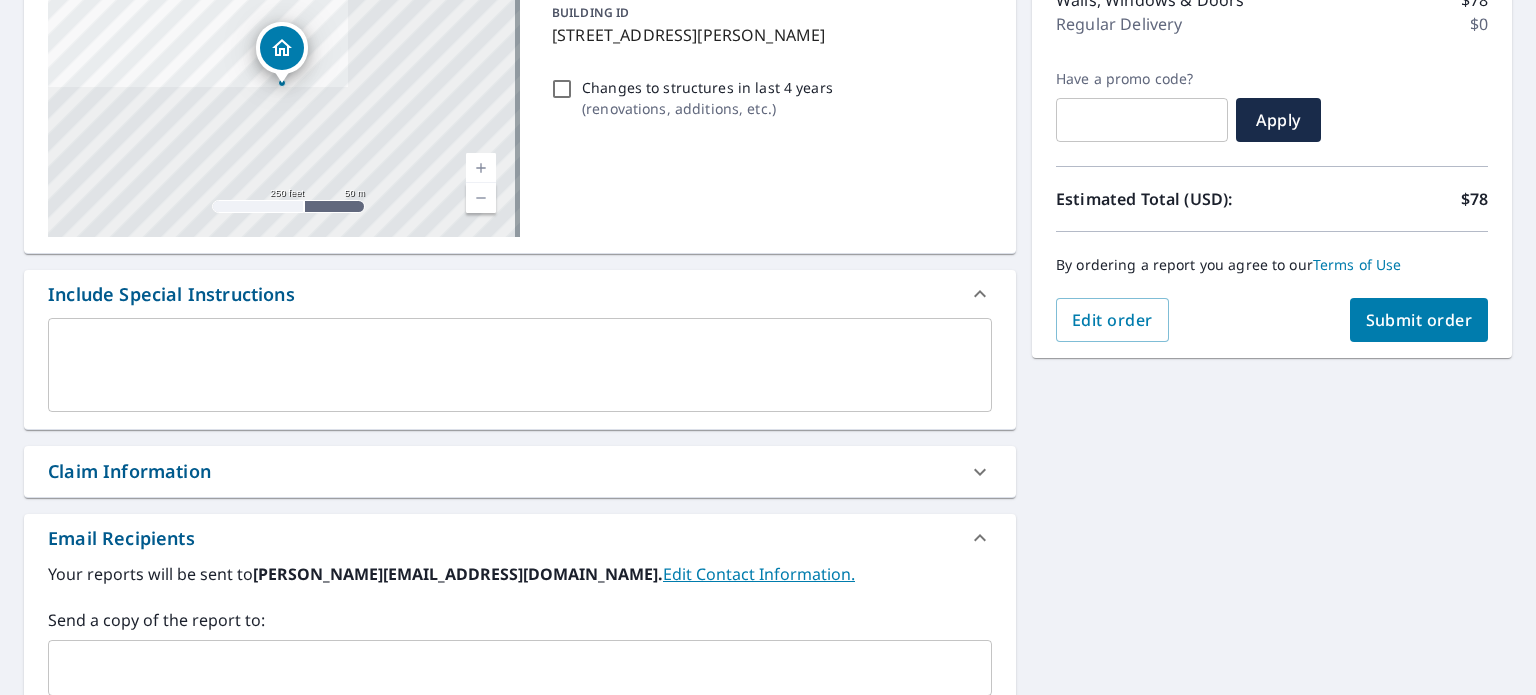 scroll, scrollTop: 562, scrollLeft: 0, axis: vertical 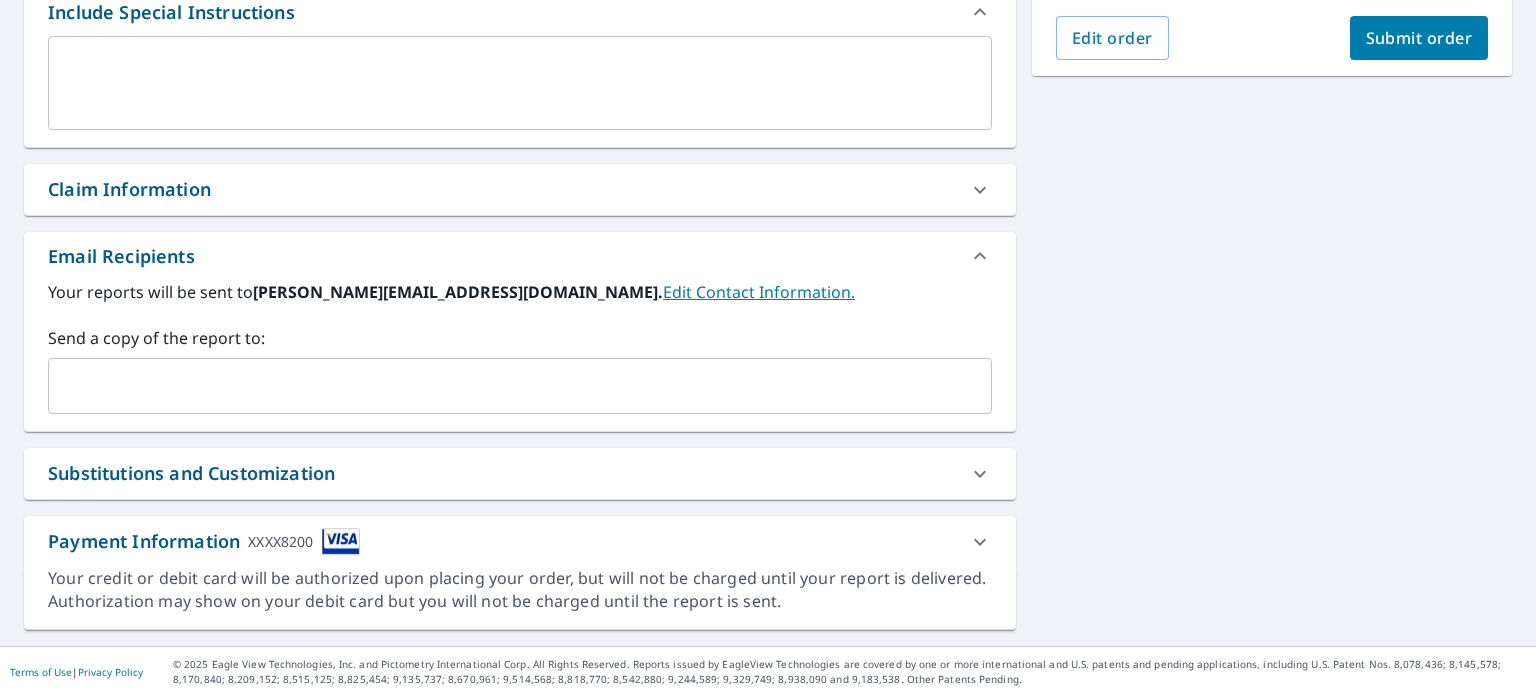 click 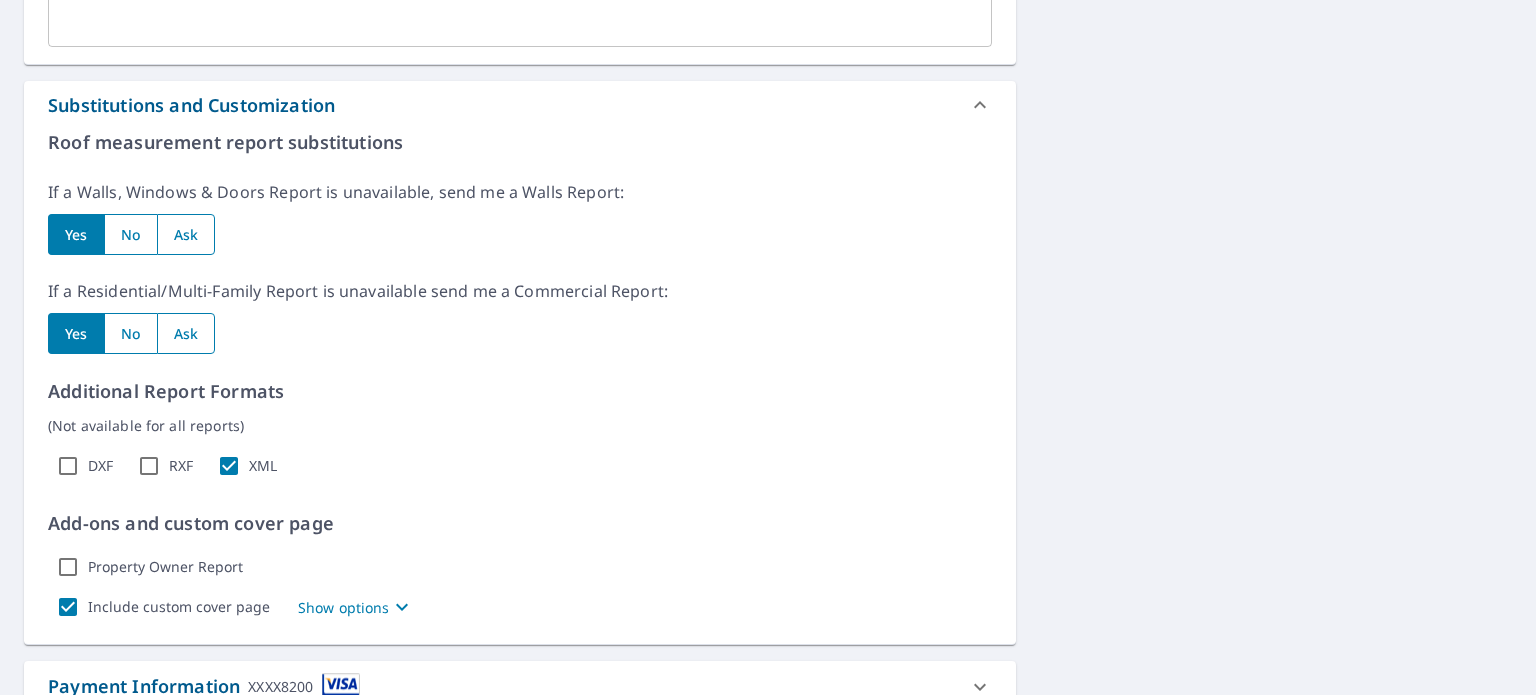 scroll, scrollTop: 962, scrollLeft: 0, axis: vertical 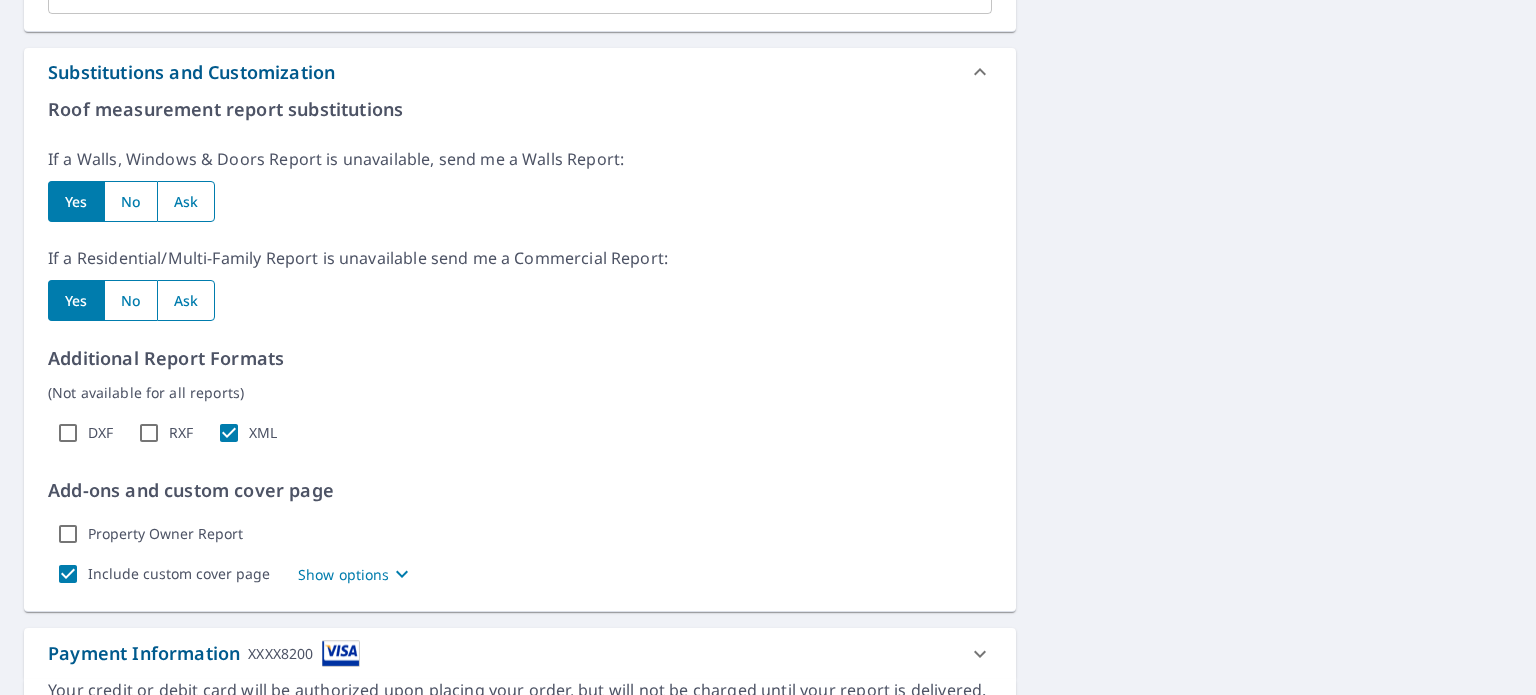 click 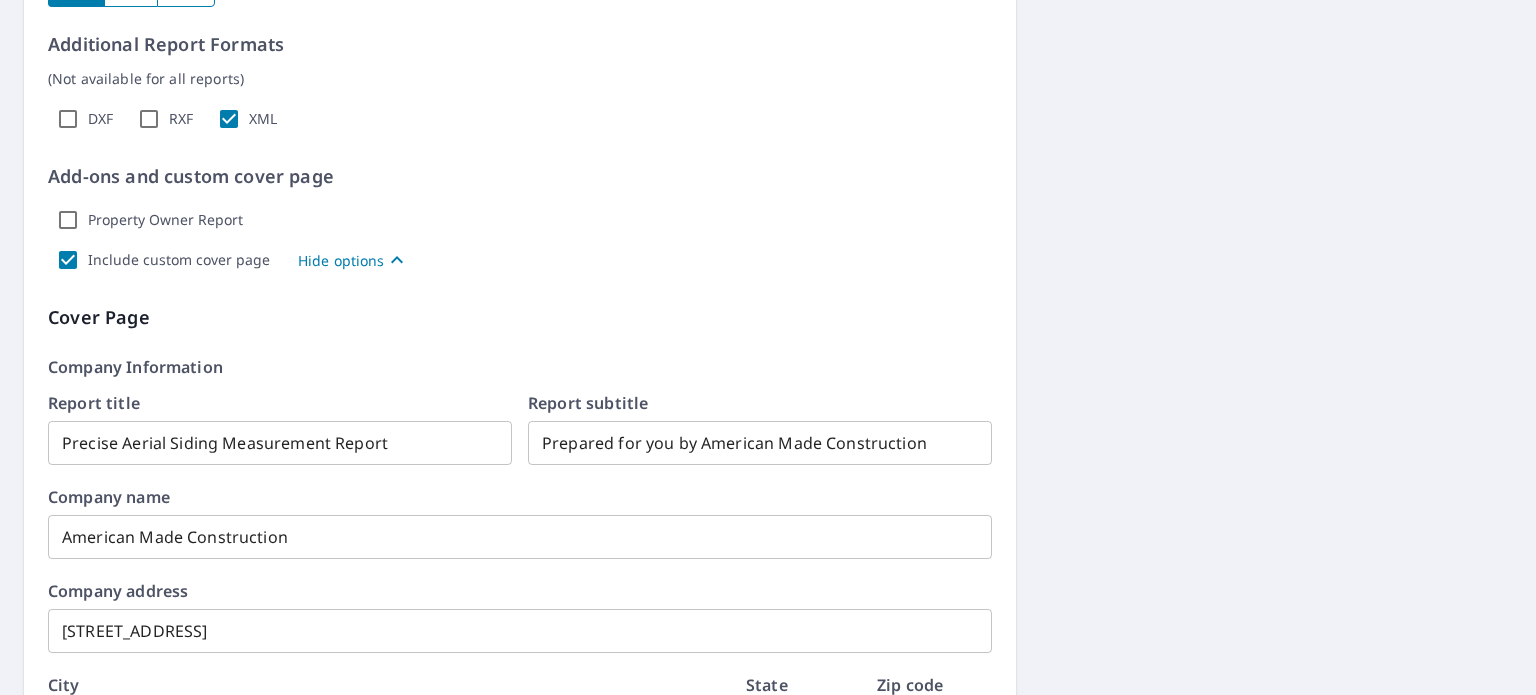 scroll, scrollTop: 1362, scrollLeft: 0, axis: vertical 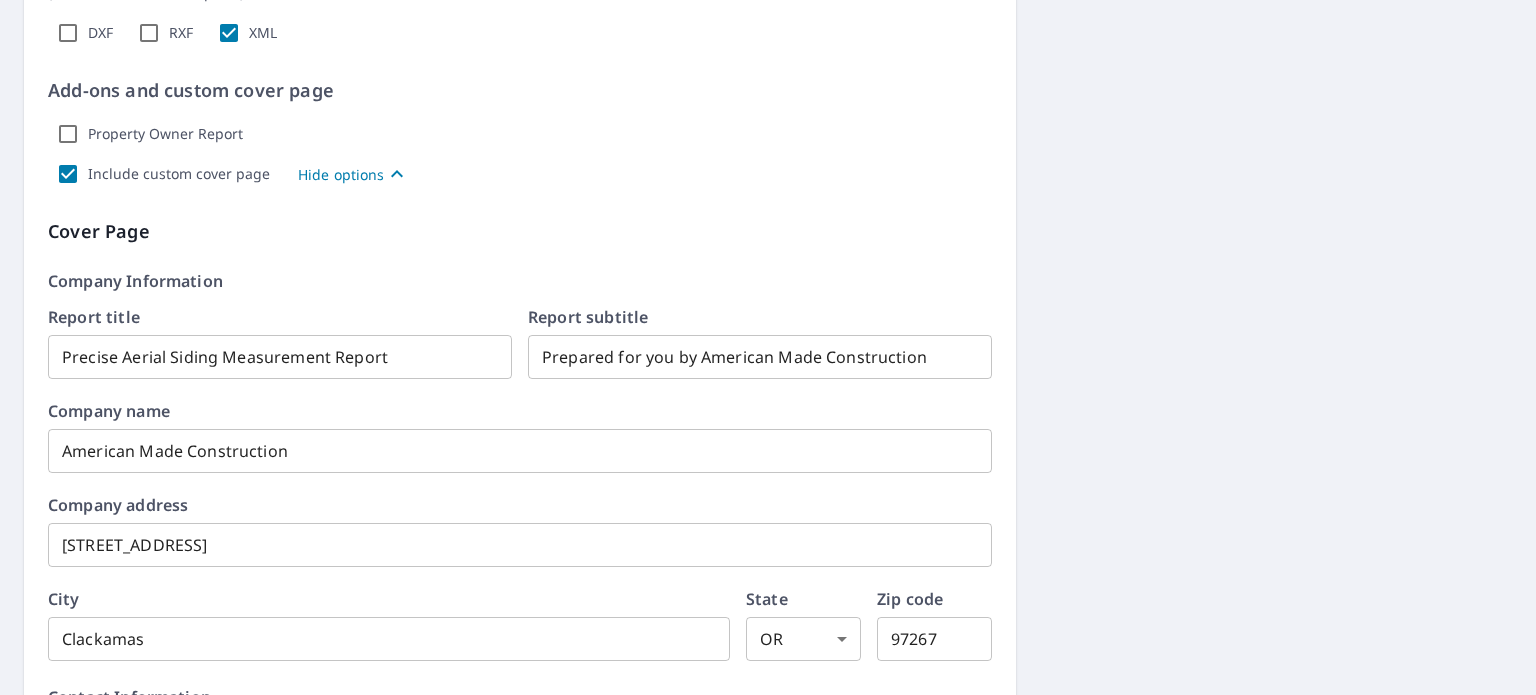click on "Include custom cover page" at bounding box center [179, 174] 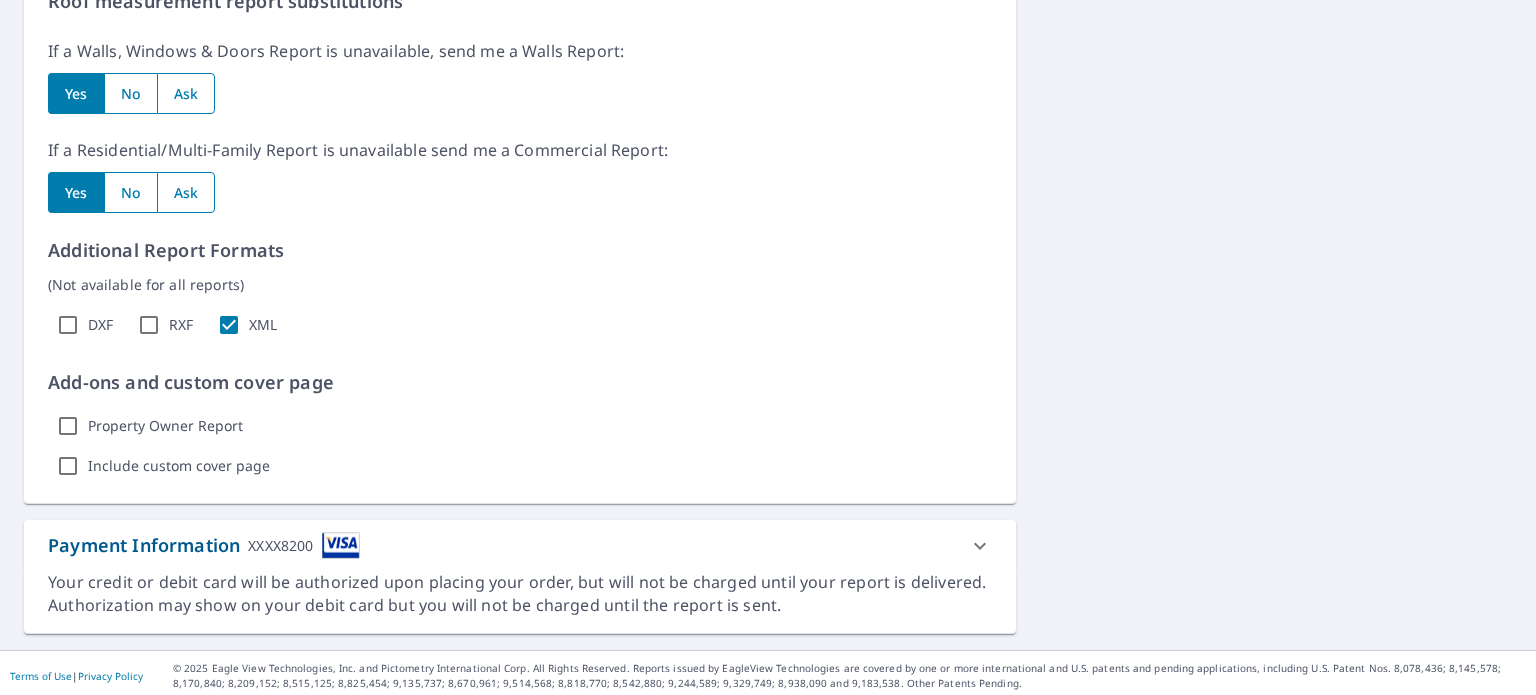 scroll, scrollTop: 1073, scrollLeft: 0, axis: vertical 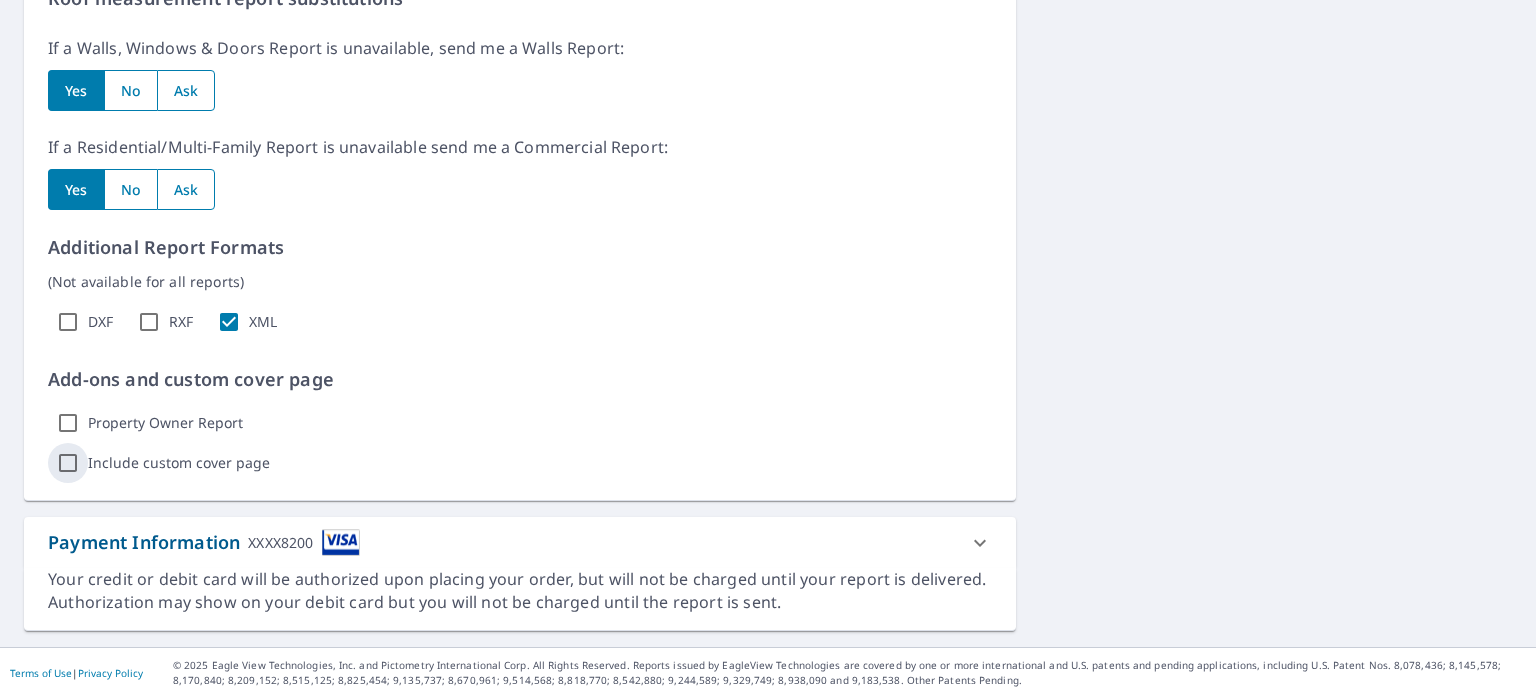 click on "Include custom cover page" at bounding box center [68, 463] 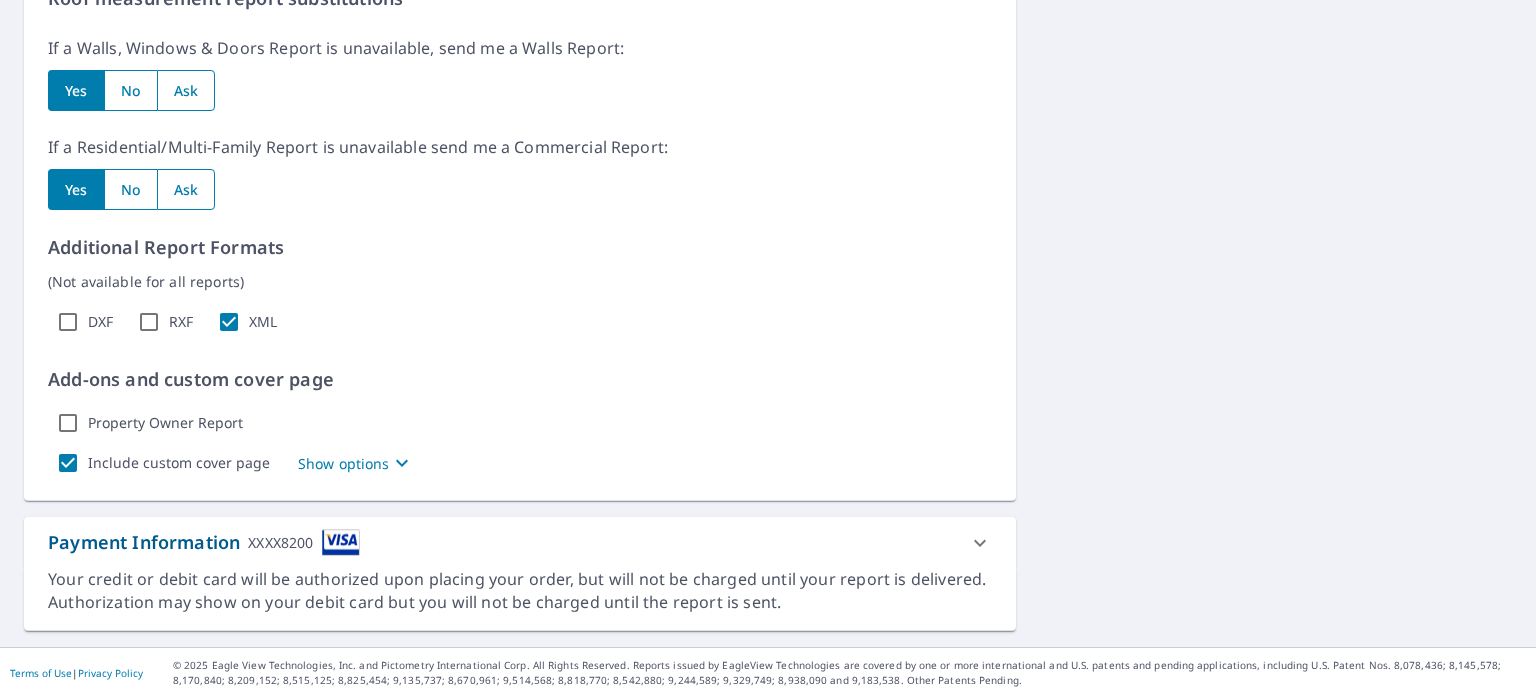 click on "Show options" at bounding box center [344, 463] 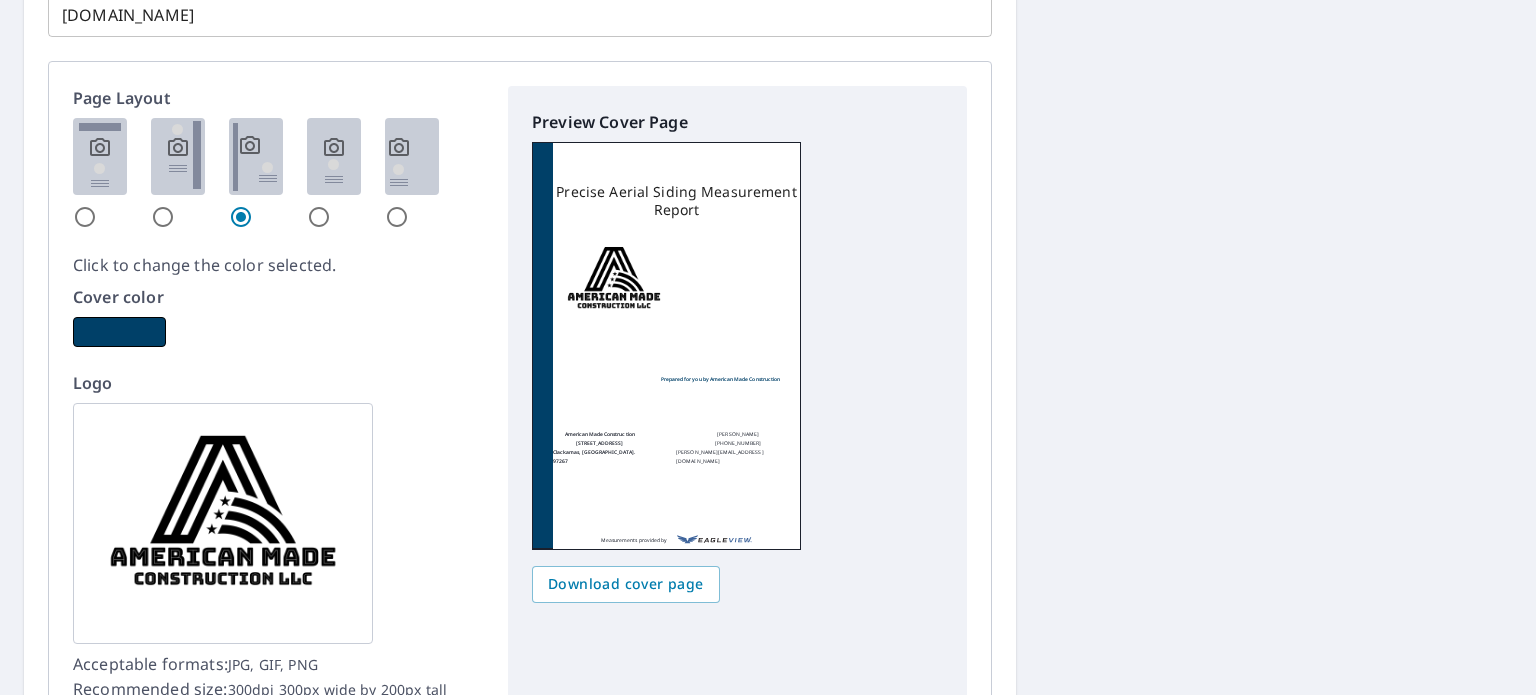 scroll, scrollTop: 2373, scrollLeft: 0, axis: vertical 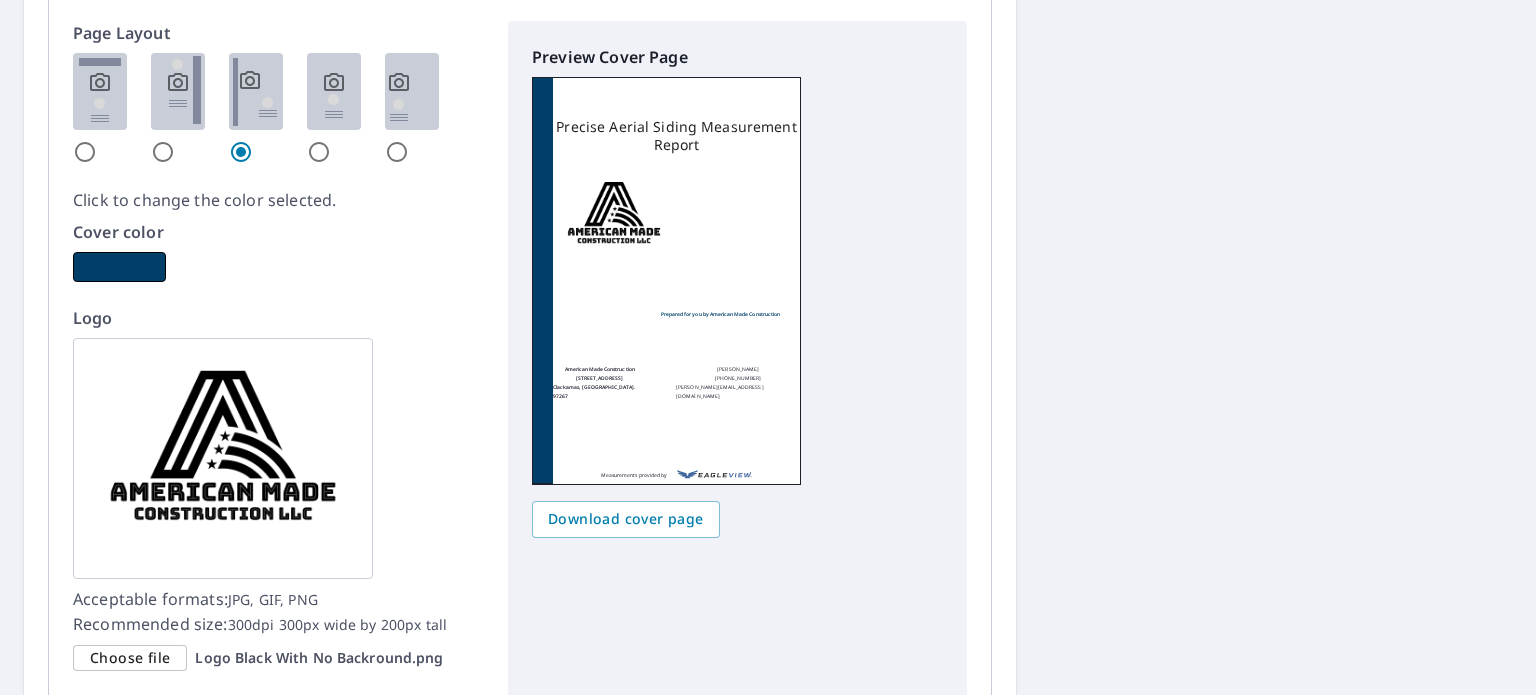 click at bounding box center (85, 152) 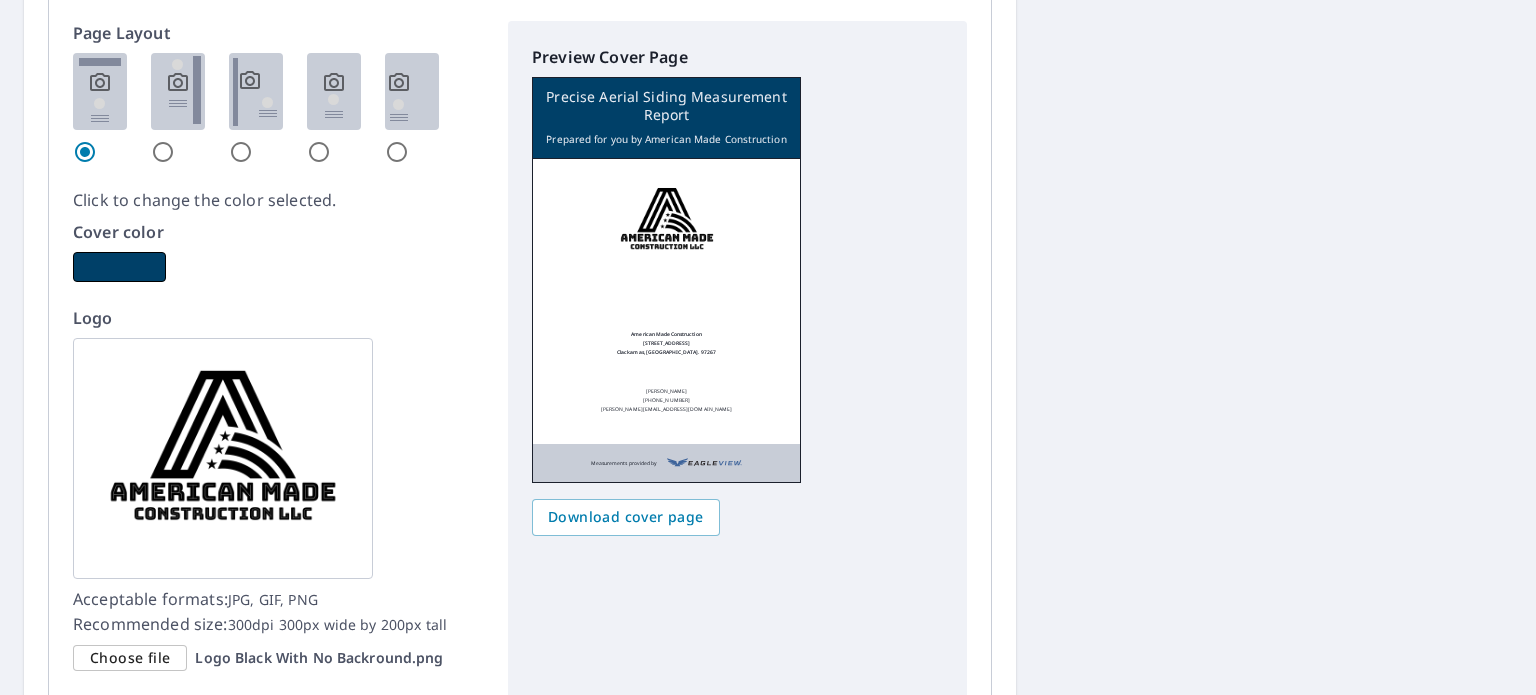 click at bounding box center [163, 152] 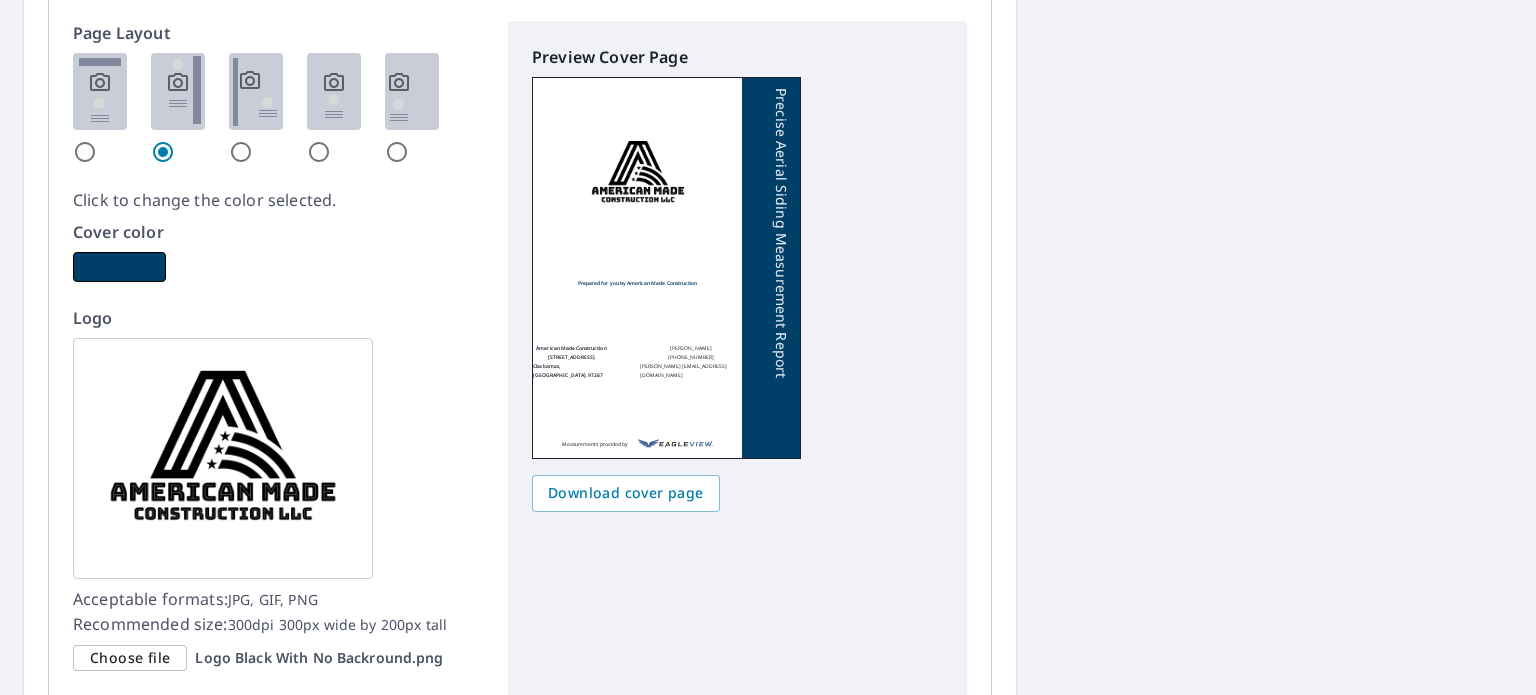 click at bounding box center (241, 152) 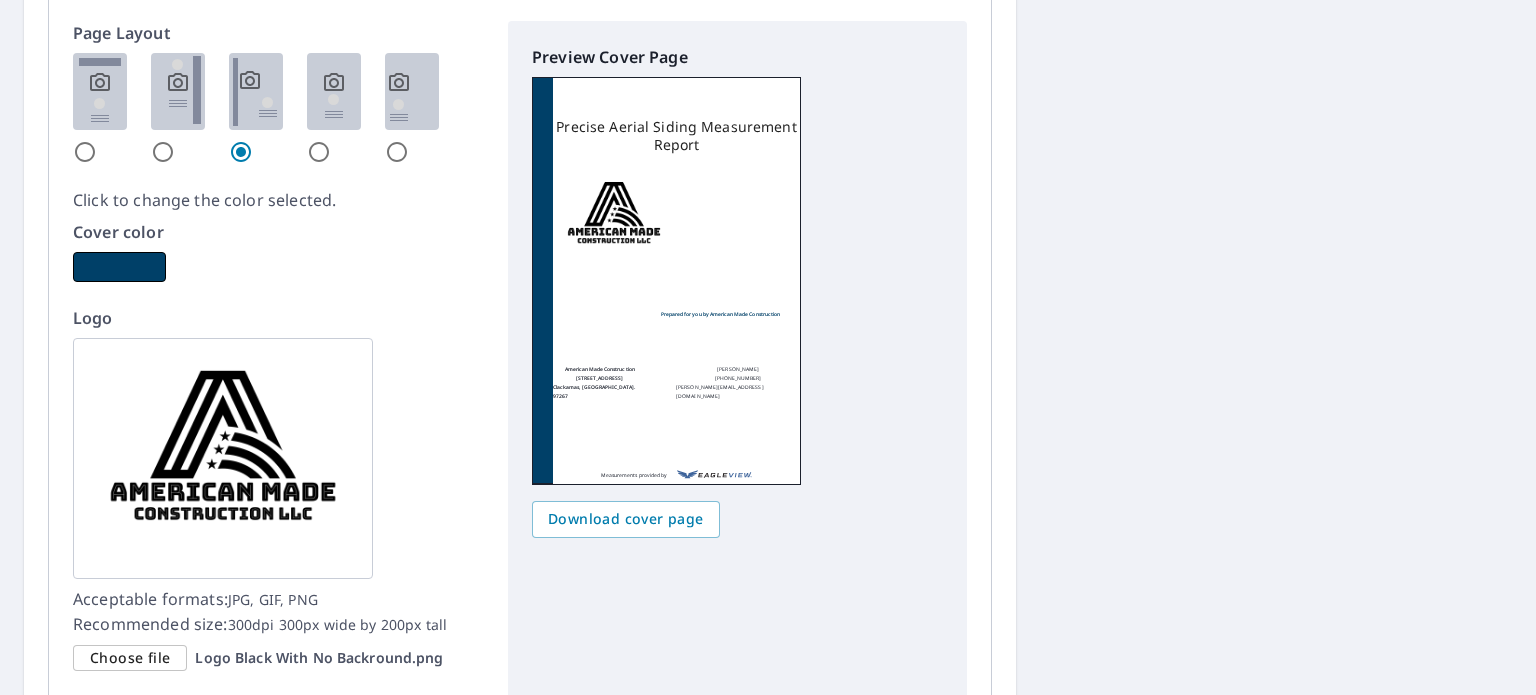 click at bounding box center (319, 152) 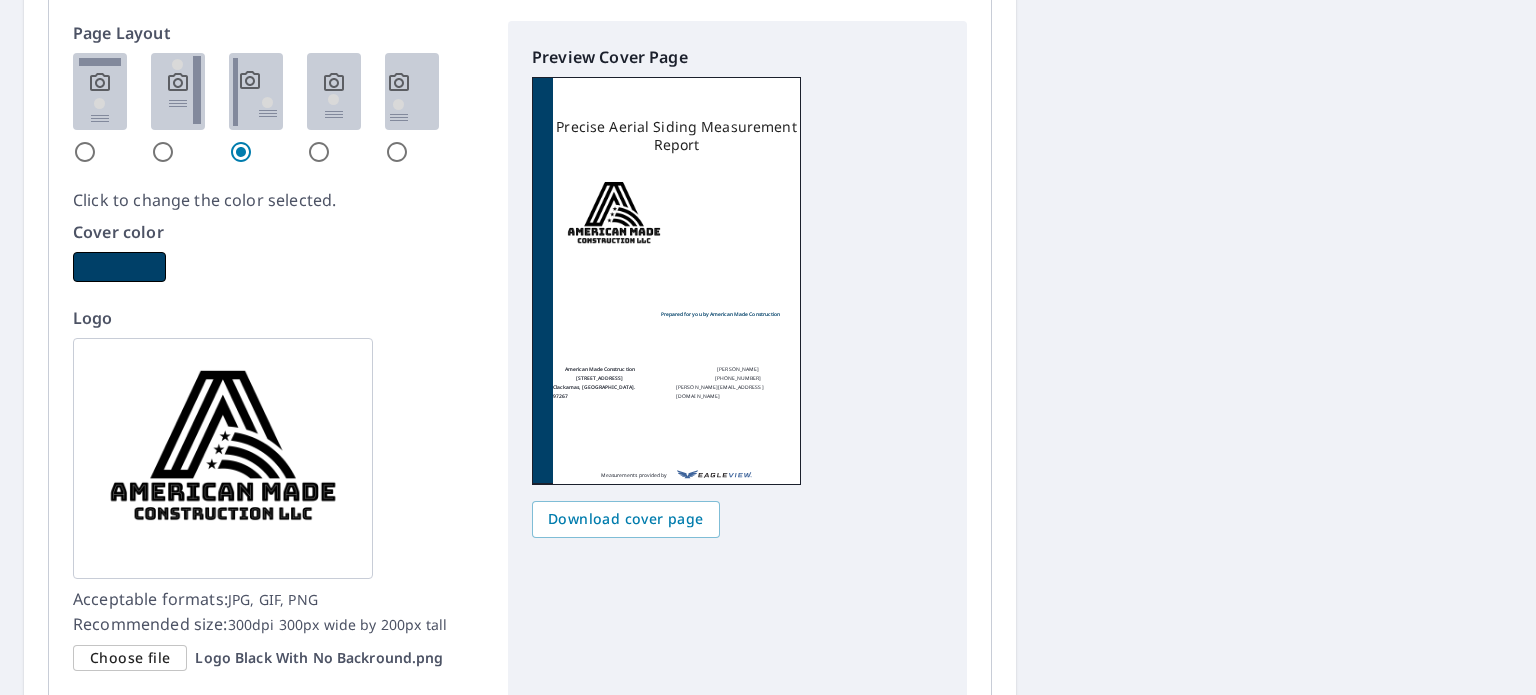 radio on "true" 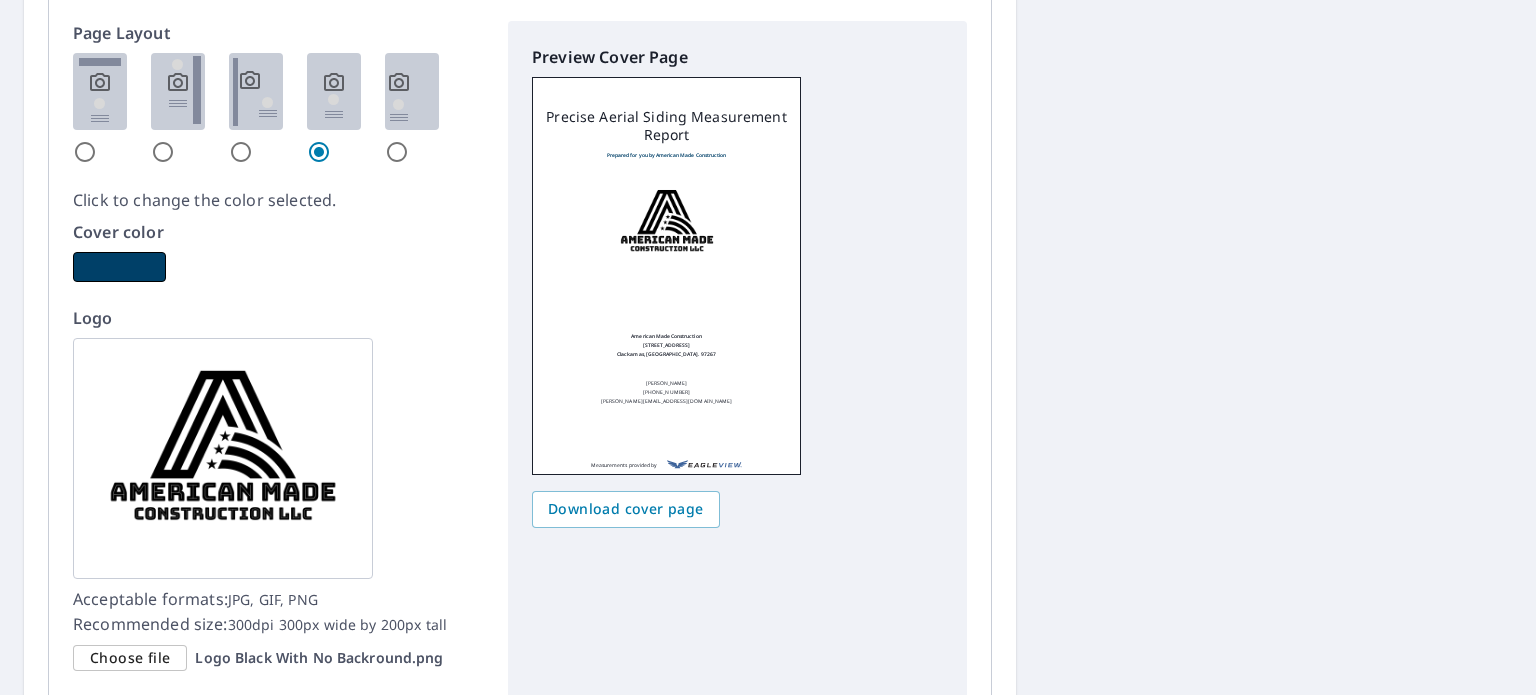 click at bounding box center [278, 108] 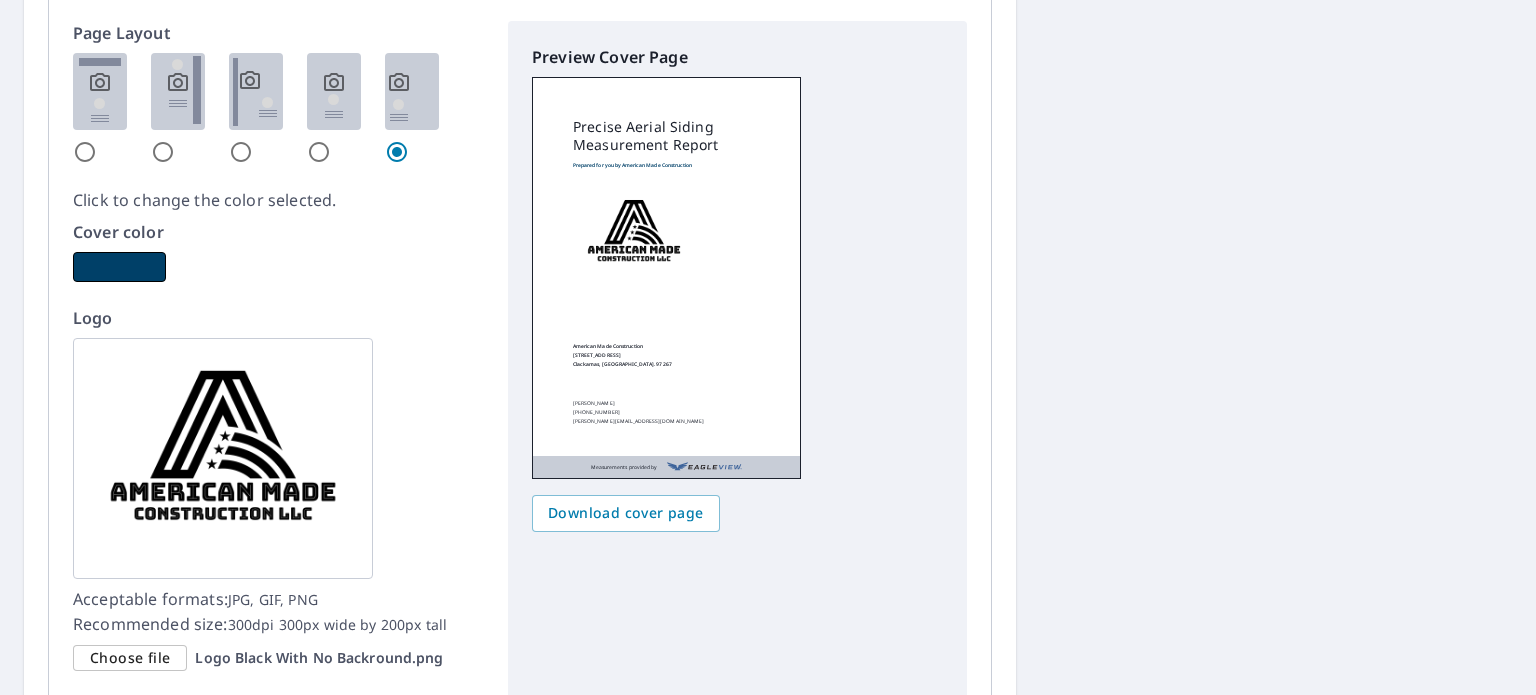 click at bounding box center [241, 152] 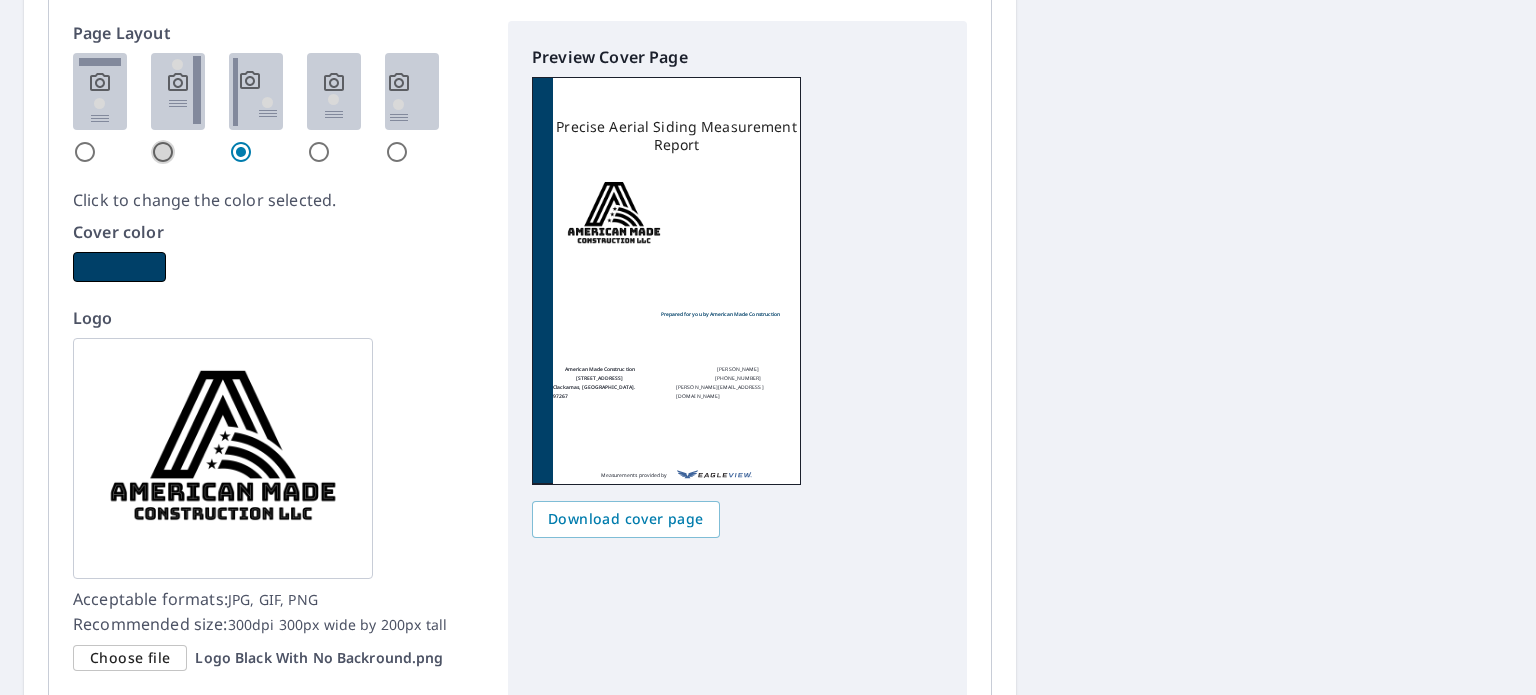 click at bounding box center (163, 152) 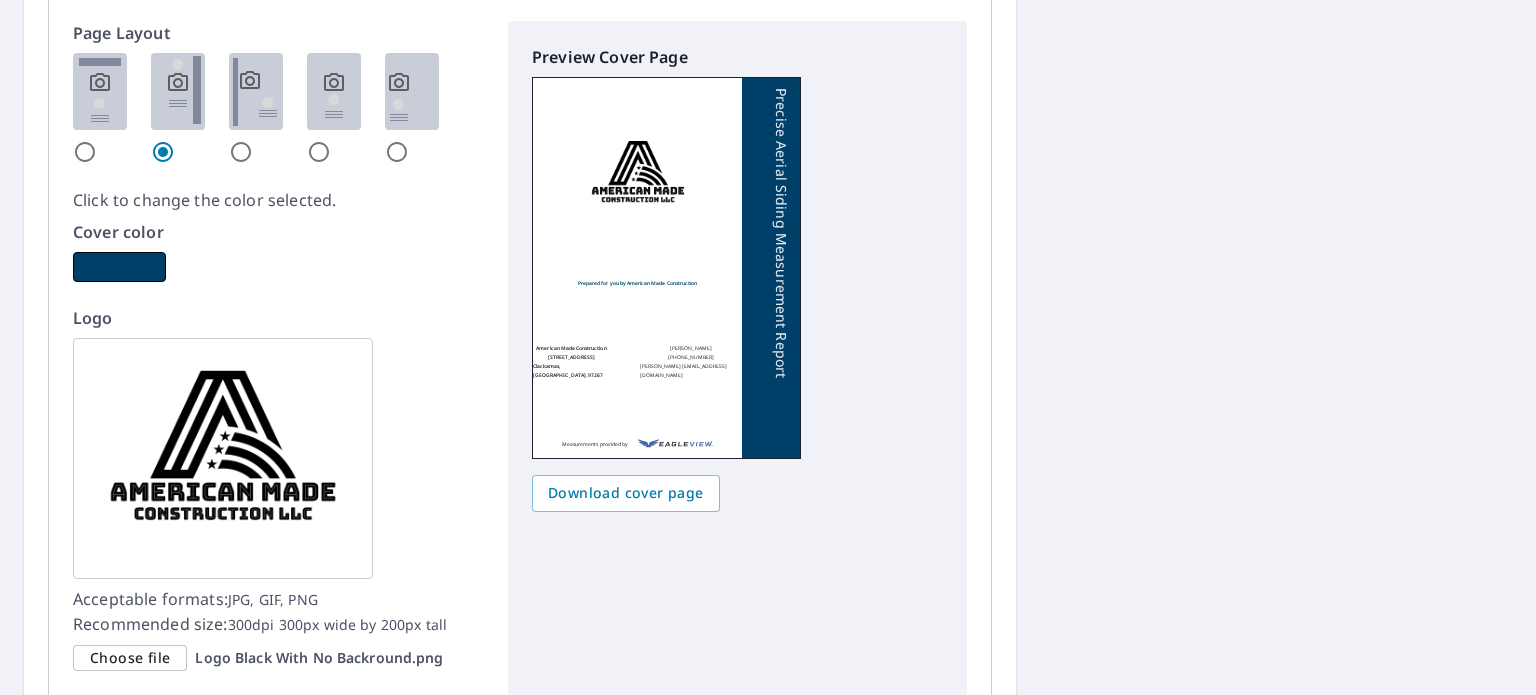click at bounding box center (85, 152) 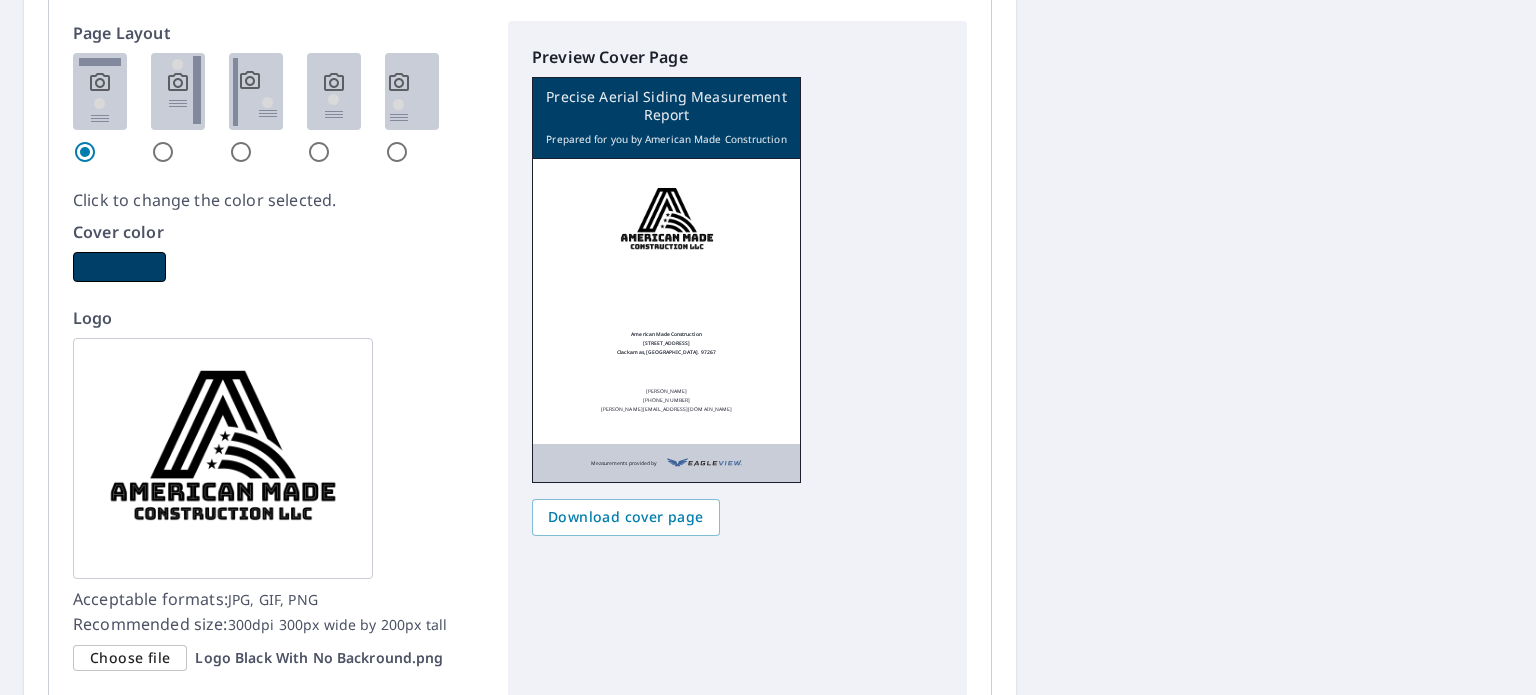 click at bounding box center (241, 152) 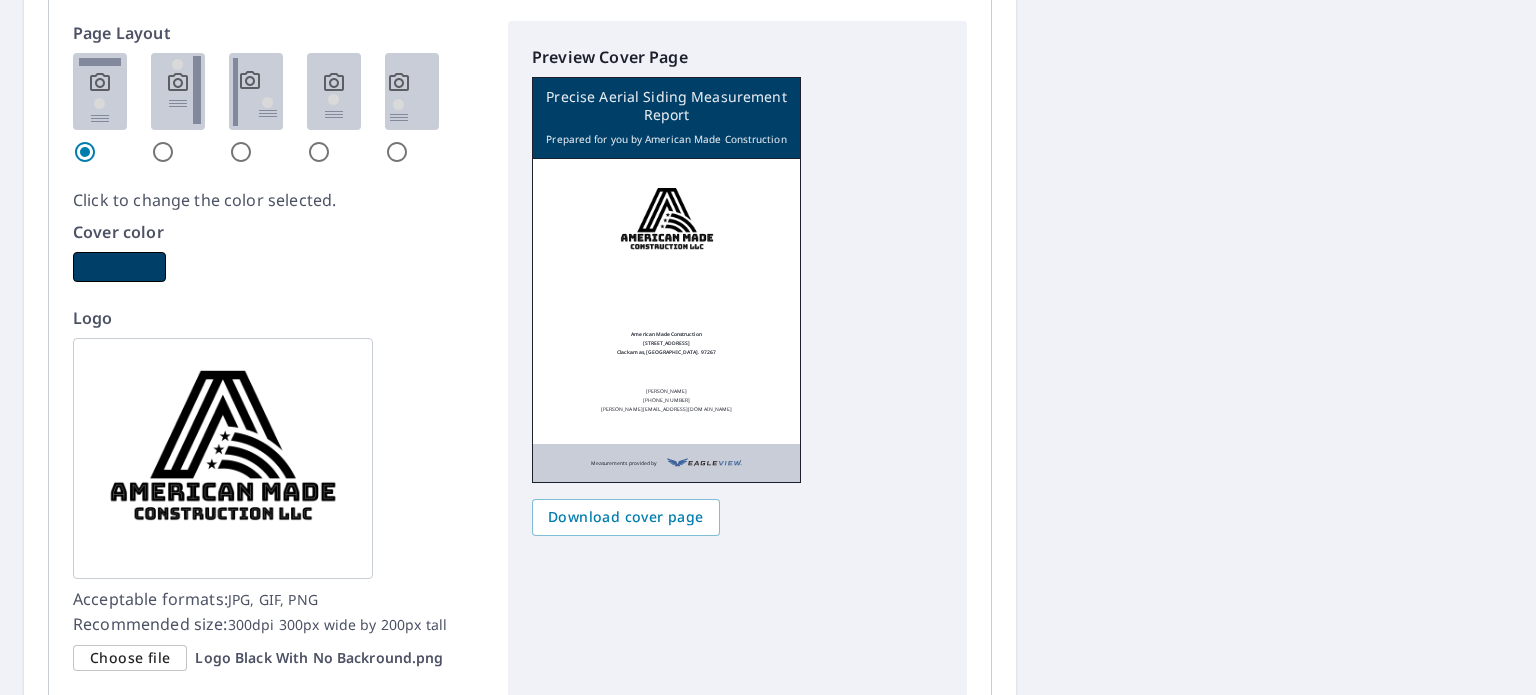 radio on "true" 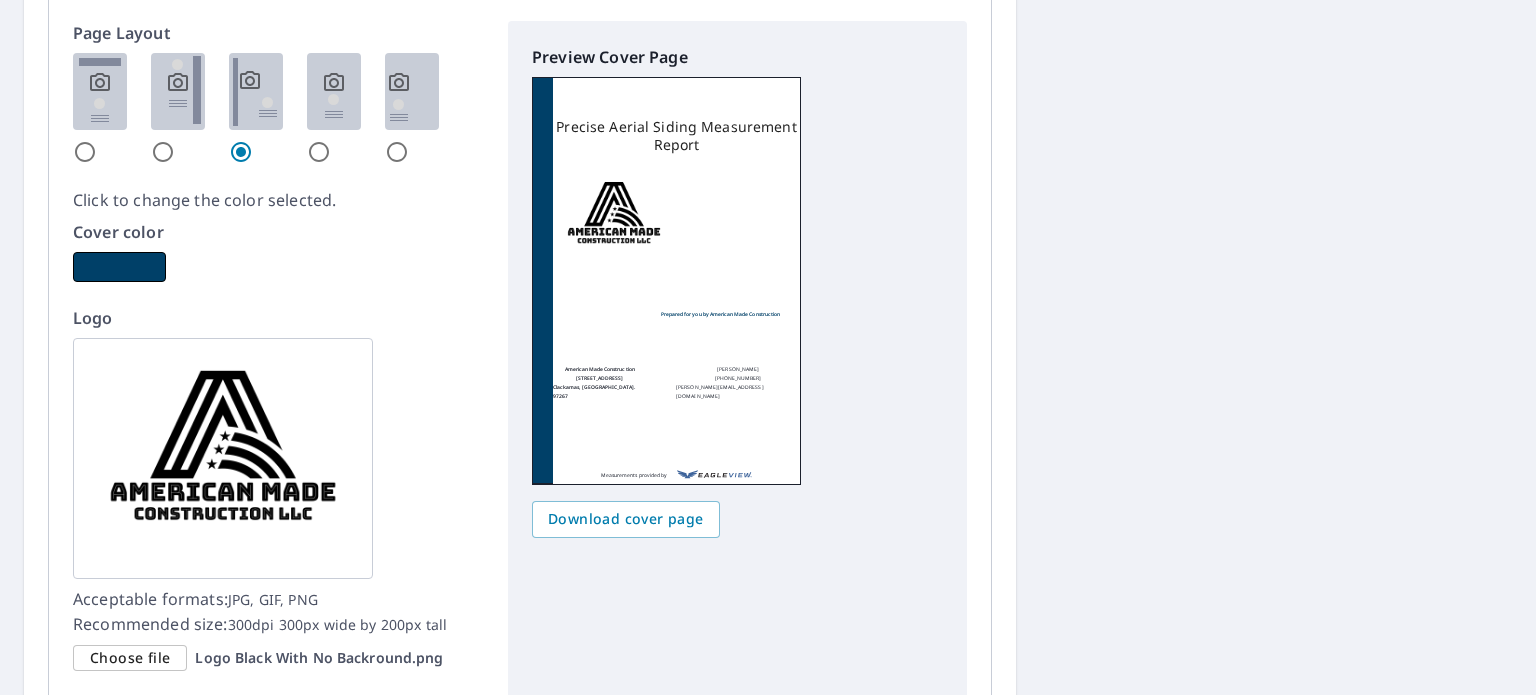 click at bounding box center [163, 152] 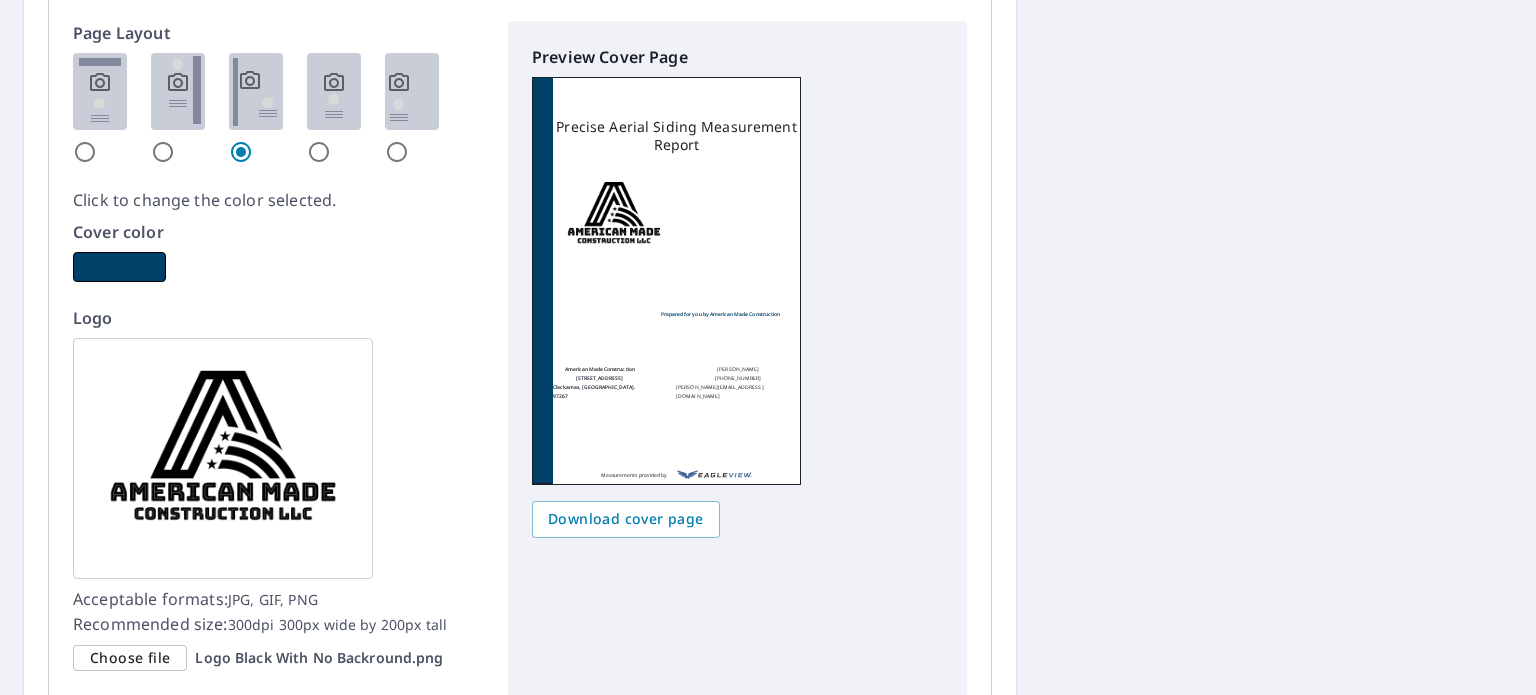 radio on "true" 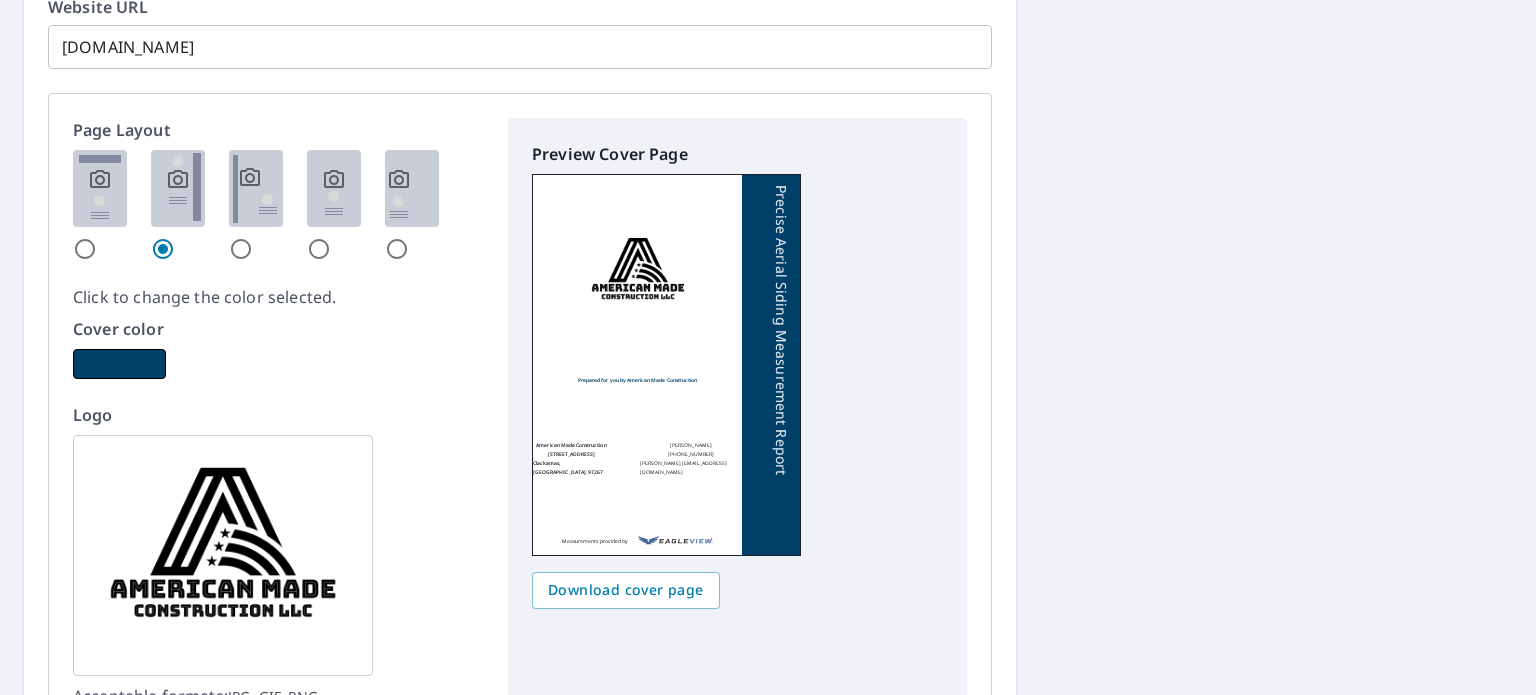 scroll, scrollTop: 2307, scrollLeft: 0, axis: vertical 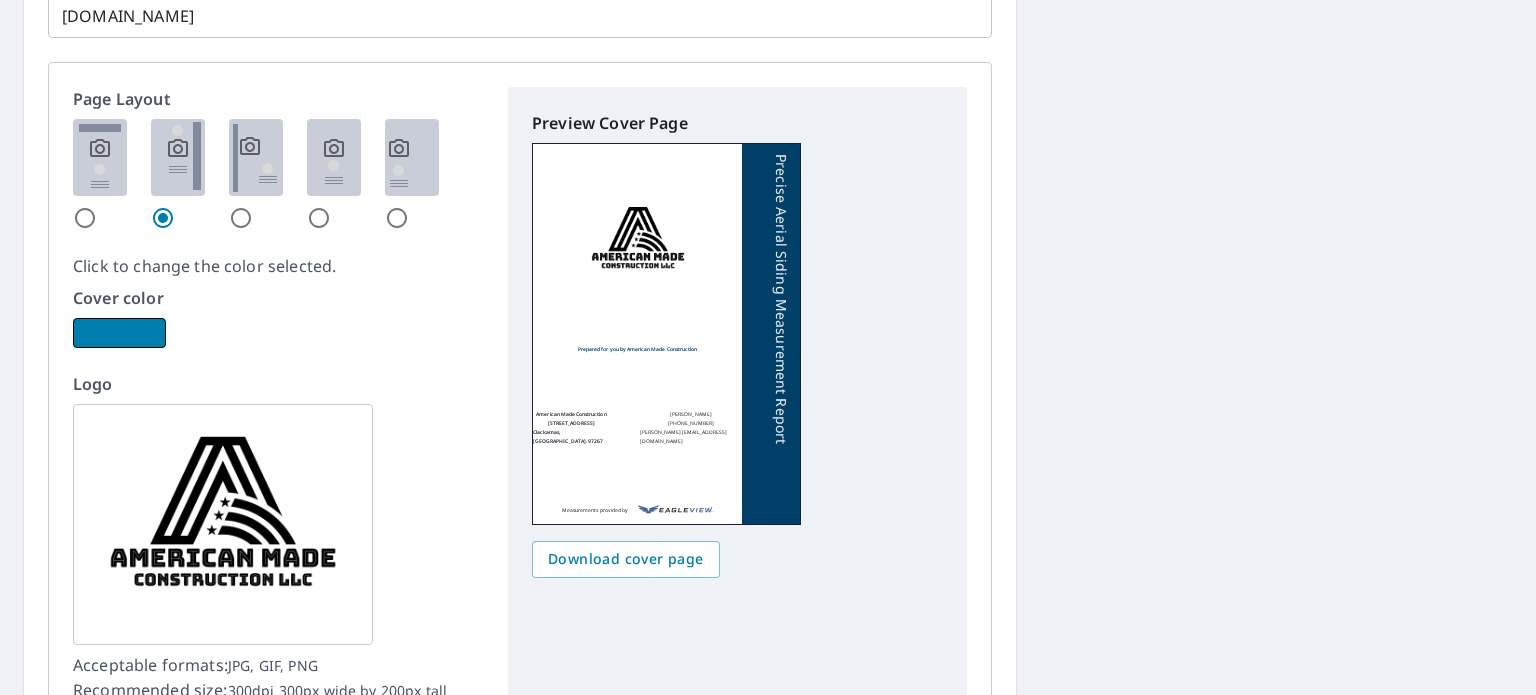 click at bounding box center [119, 333] 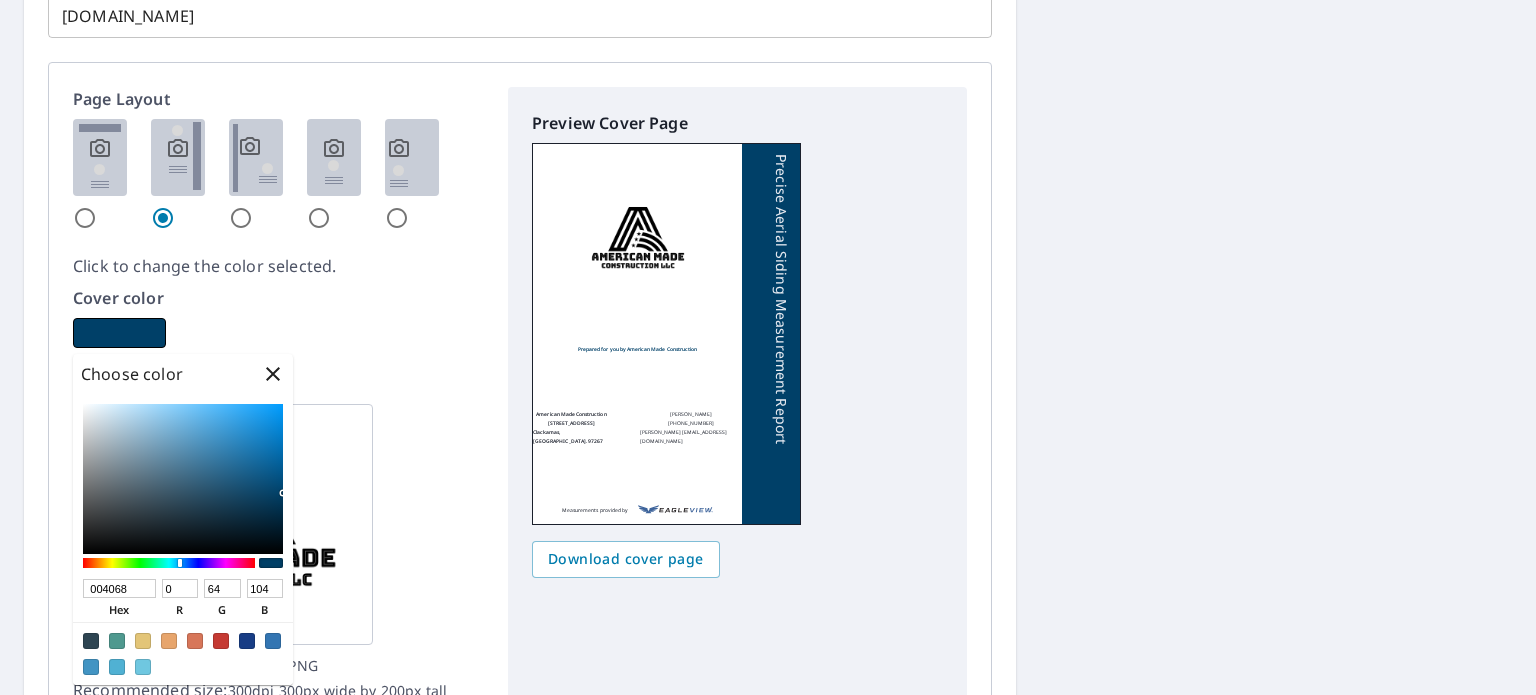 click at bounding box center (117, 641) 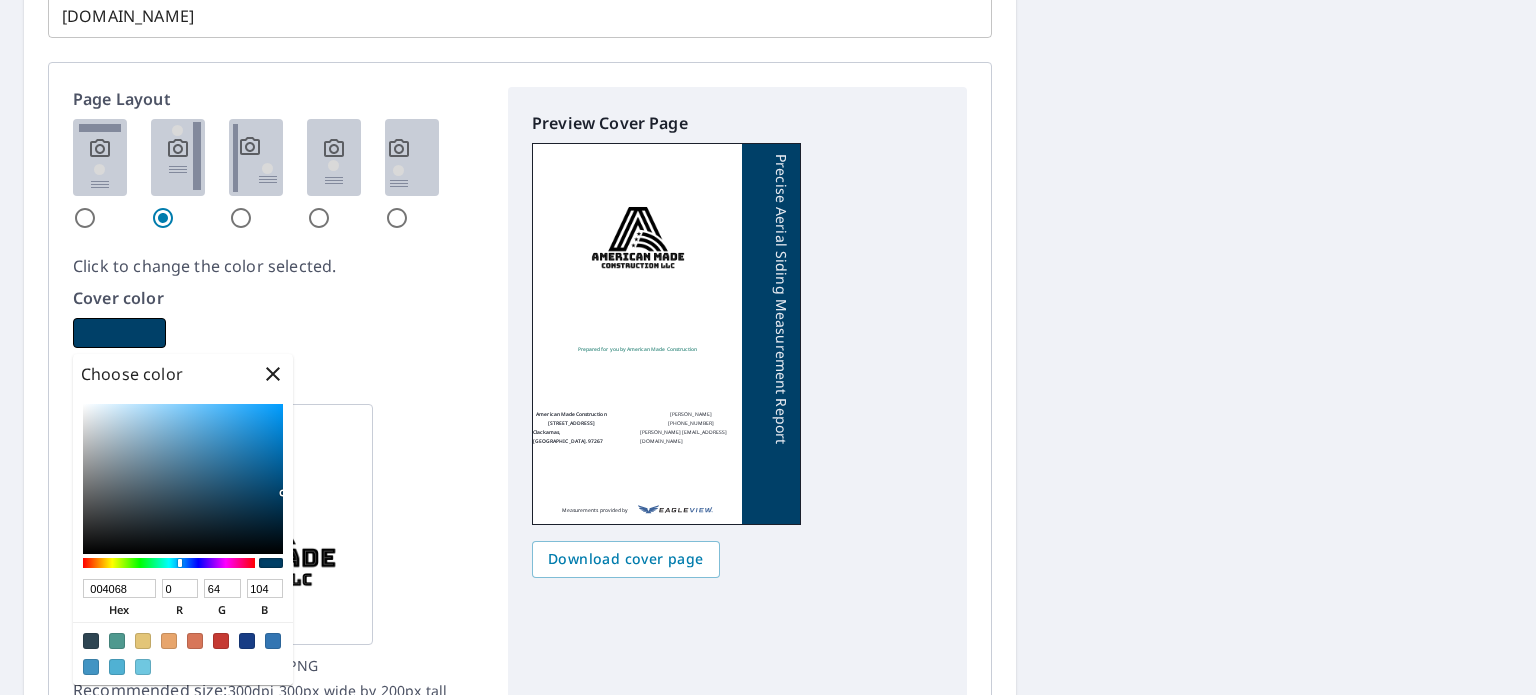 type on "4F998F" 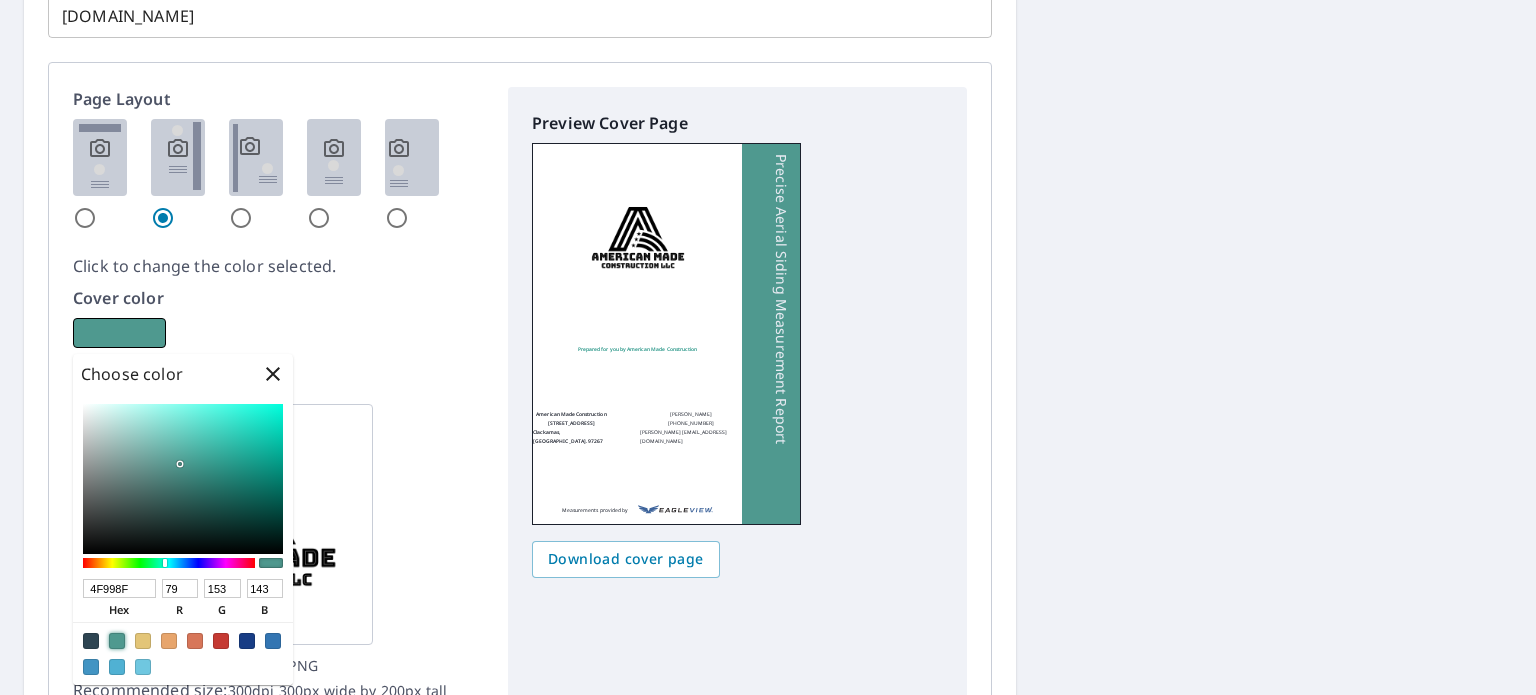 click at bounding box center (183, 479) 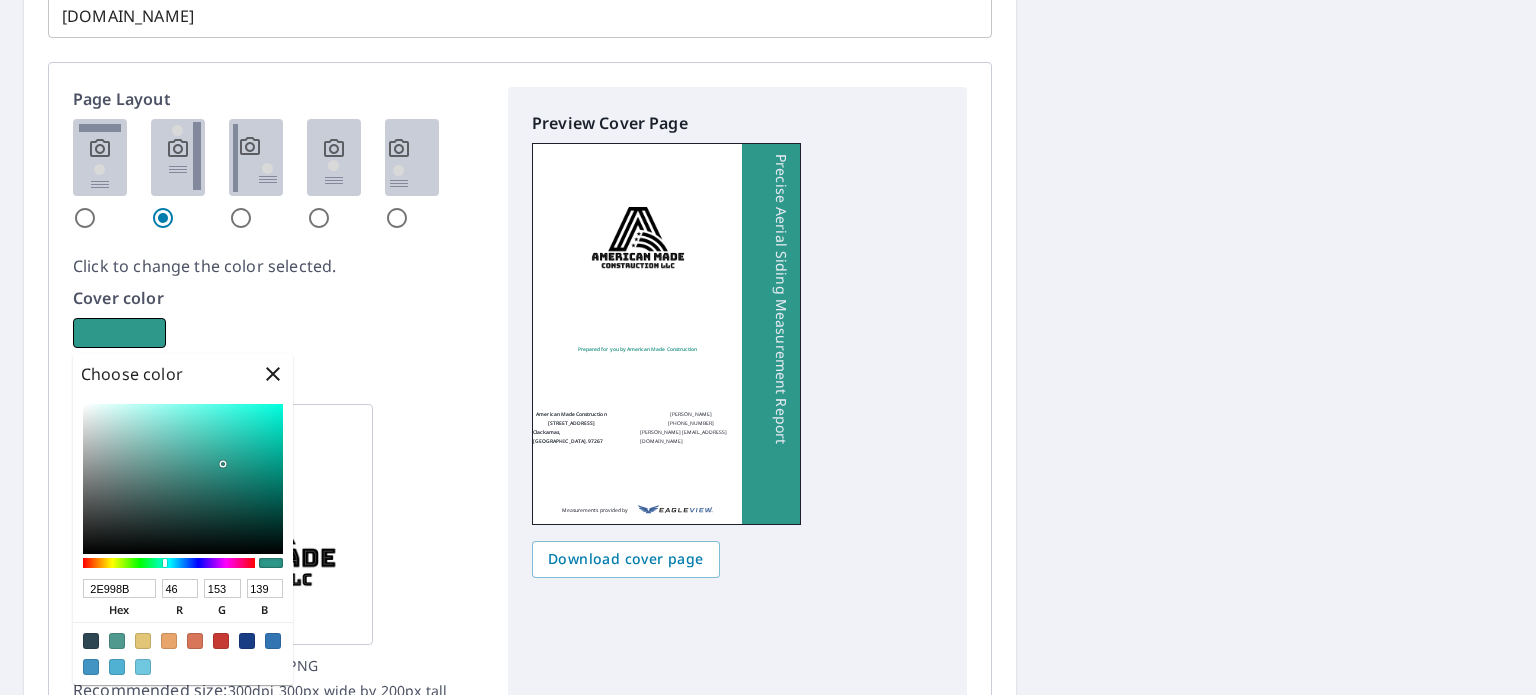 click at bounding box center [271, 563] 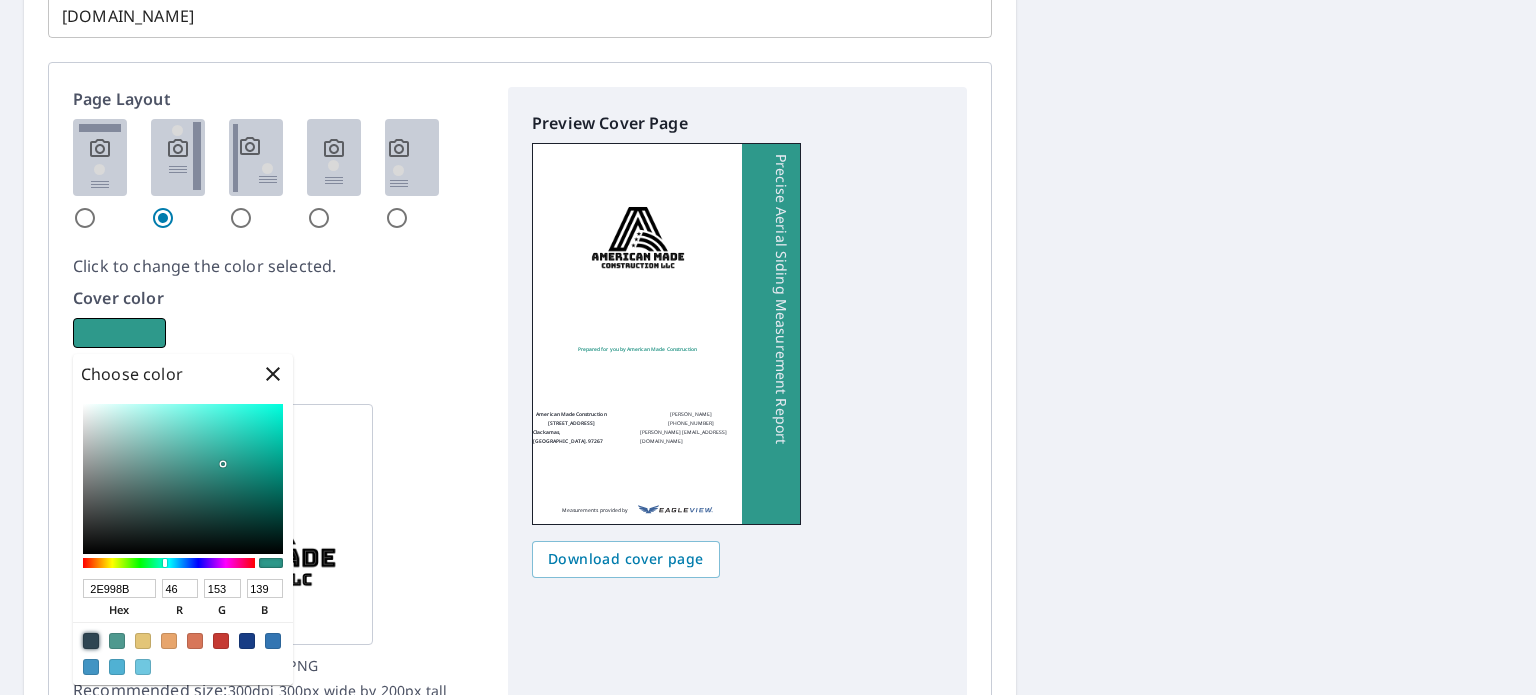 click at bounding box center [91, 641] 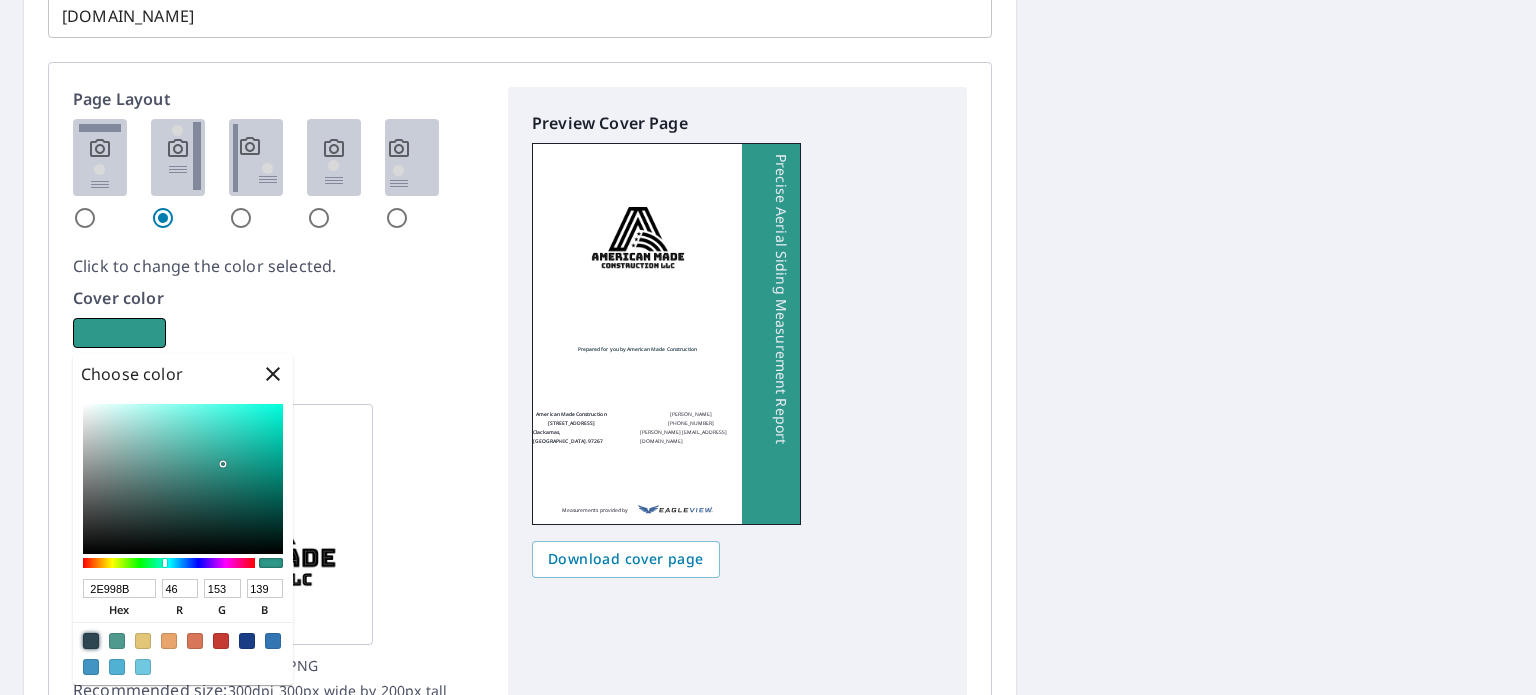 type on "2E4552" 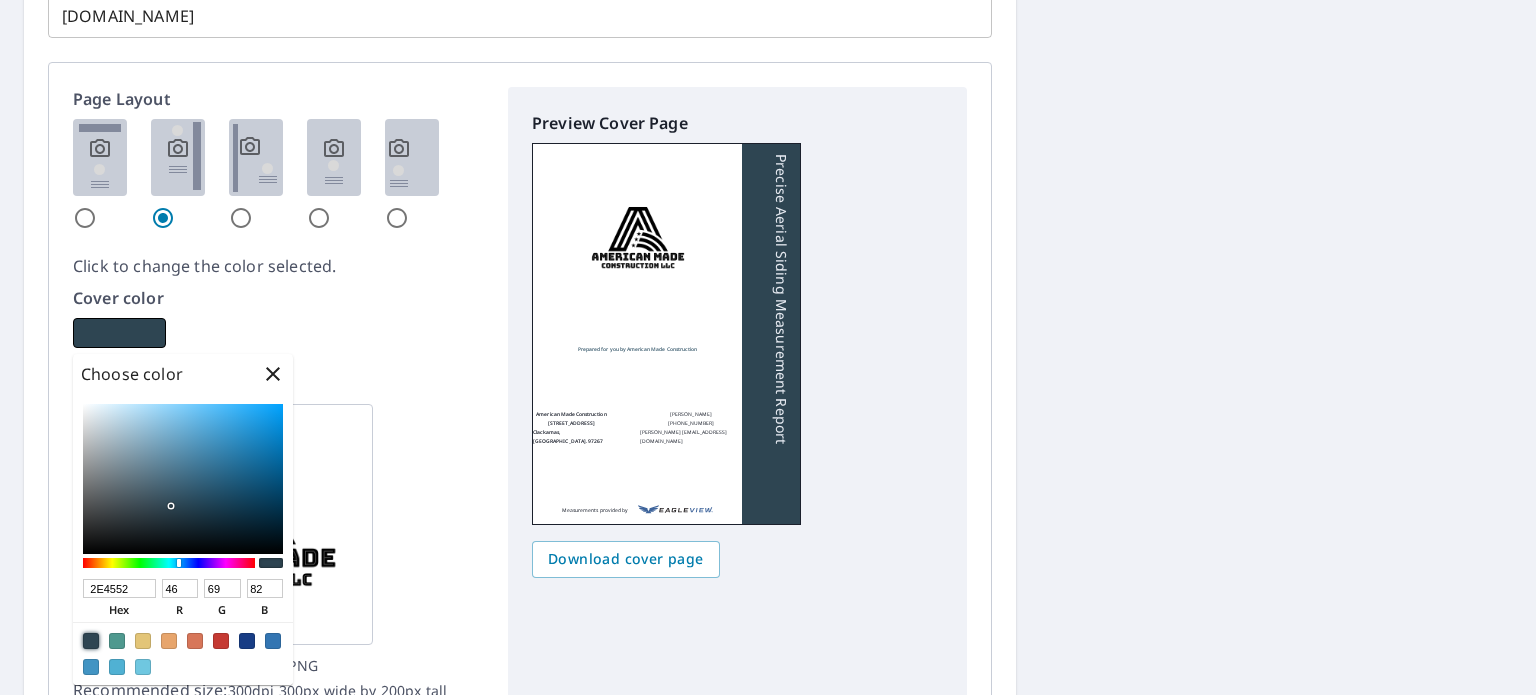 click at bounding box center [183, 479] 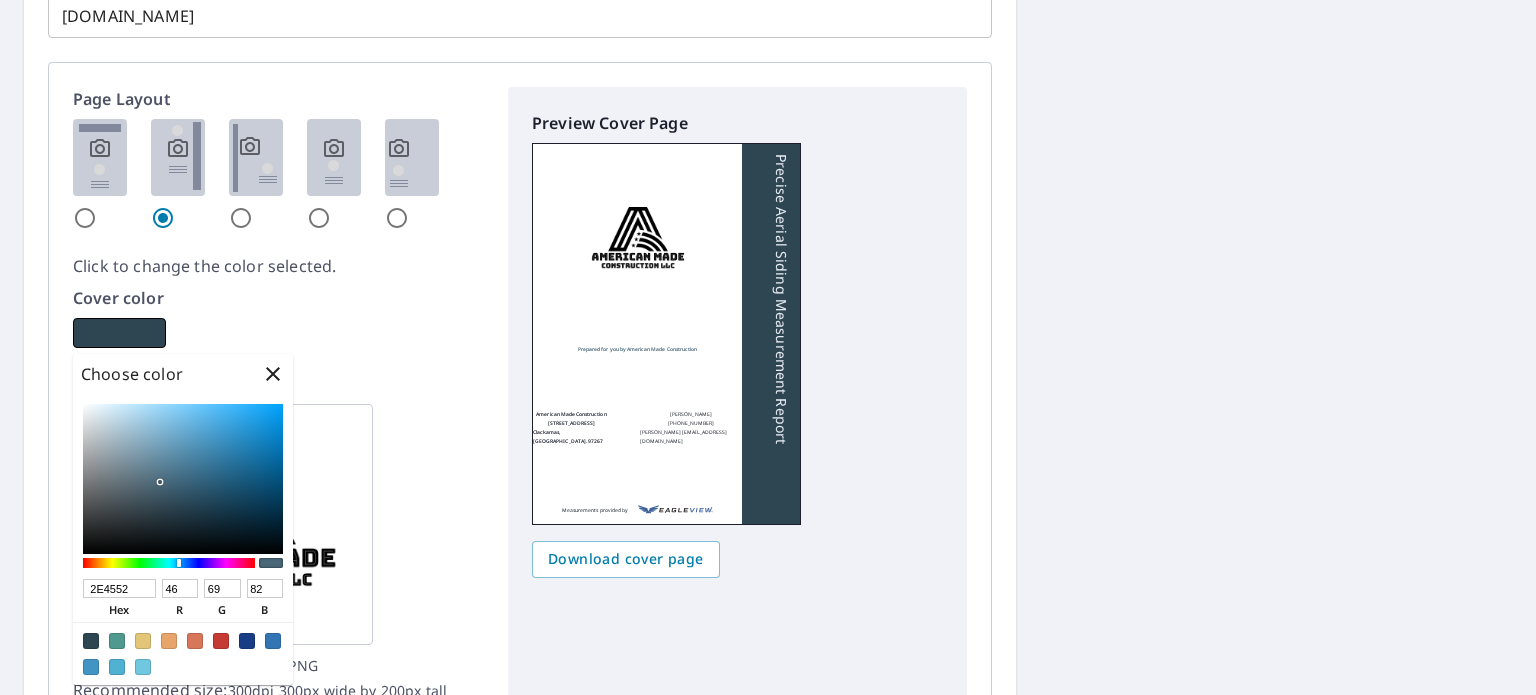 type on "4B697A" 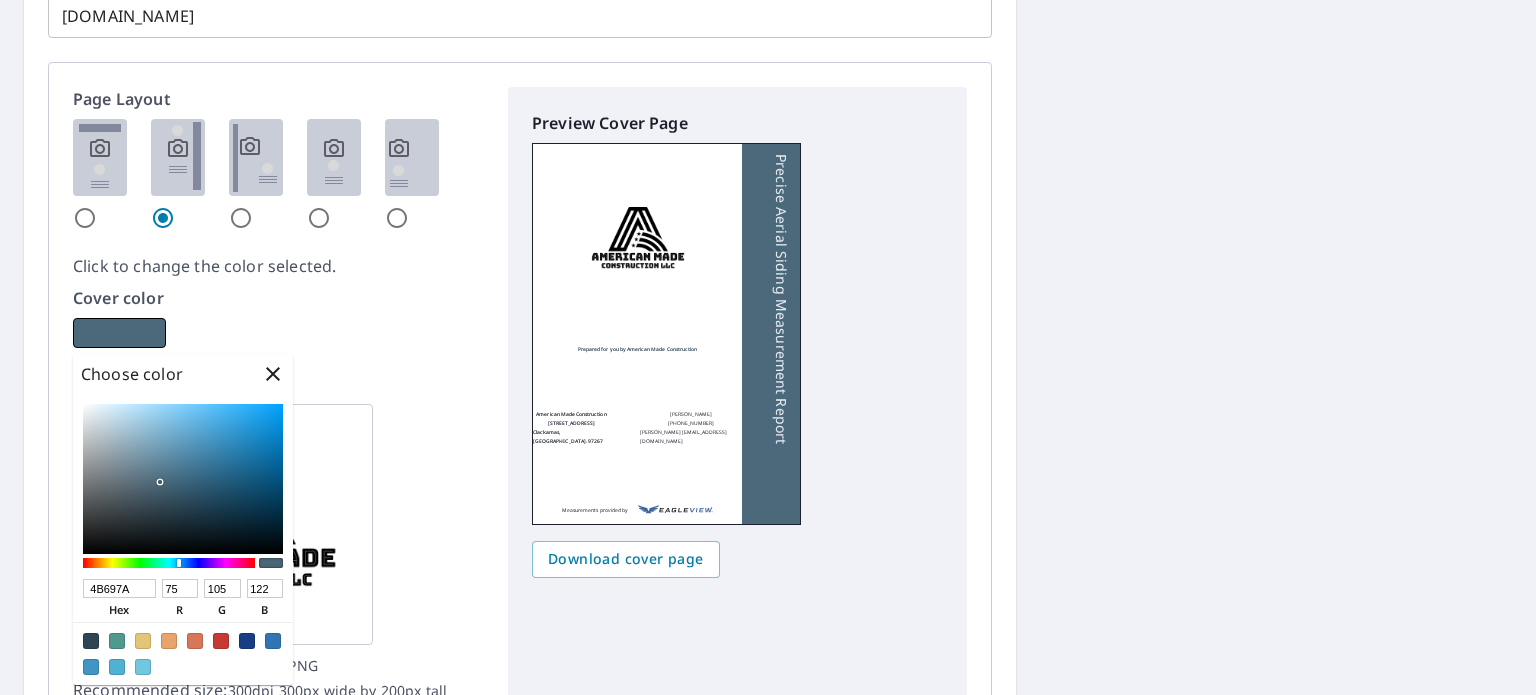 click at bounding box center (183, 479) 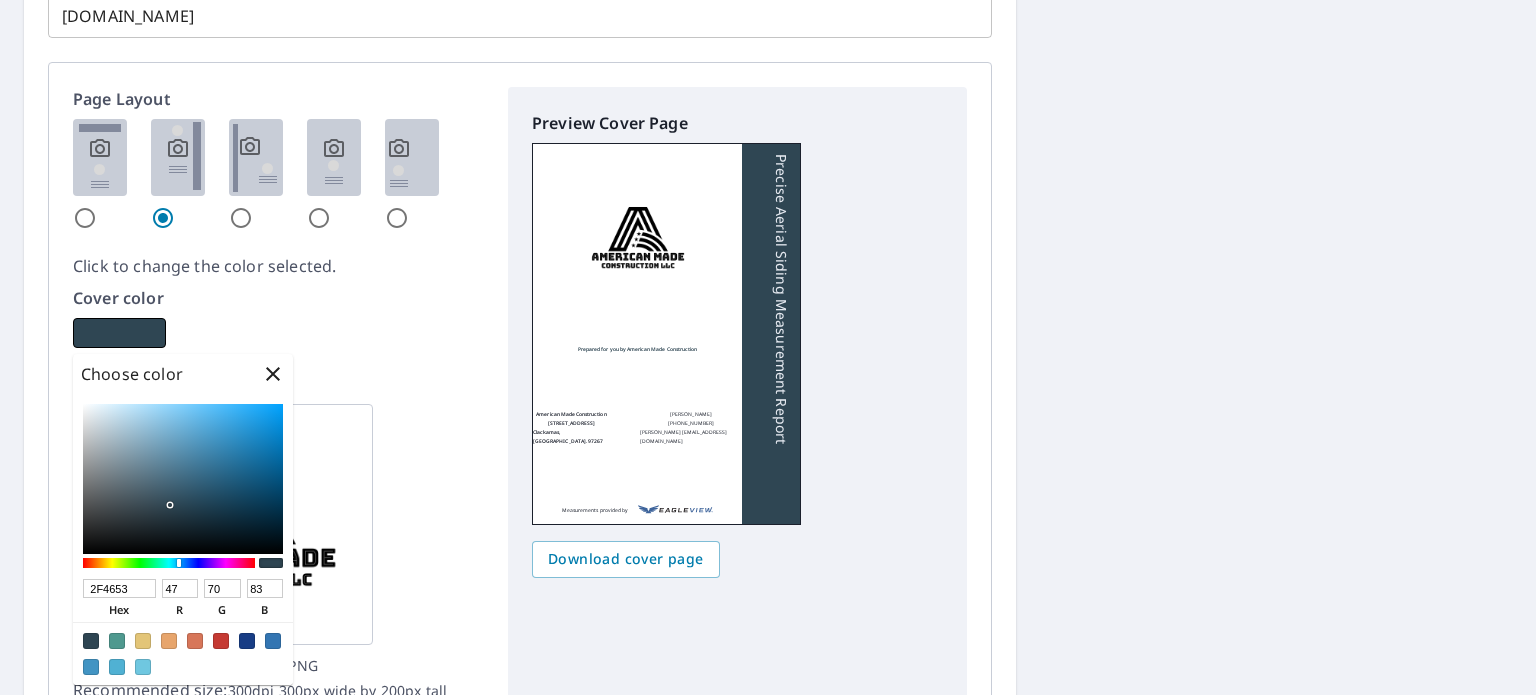 click at bounding box center [91, 641] 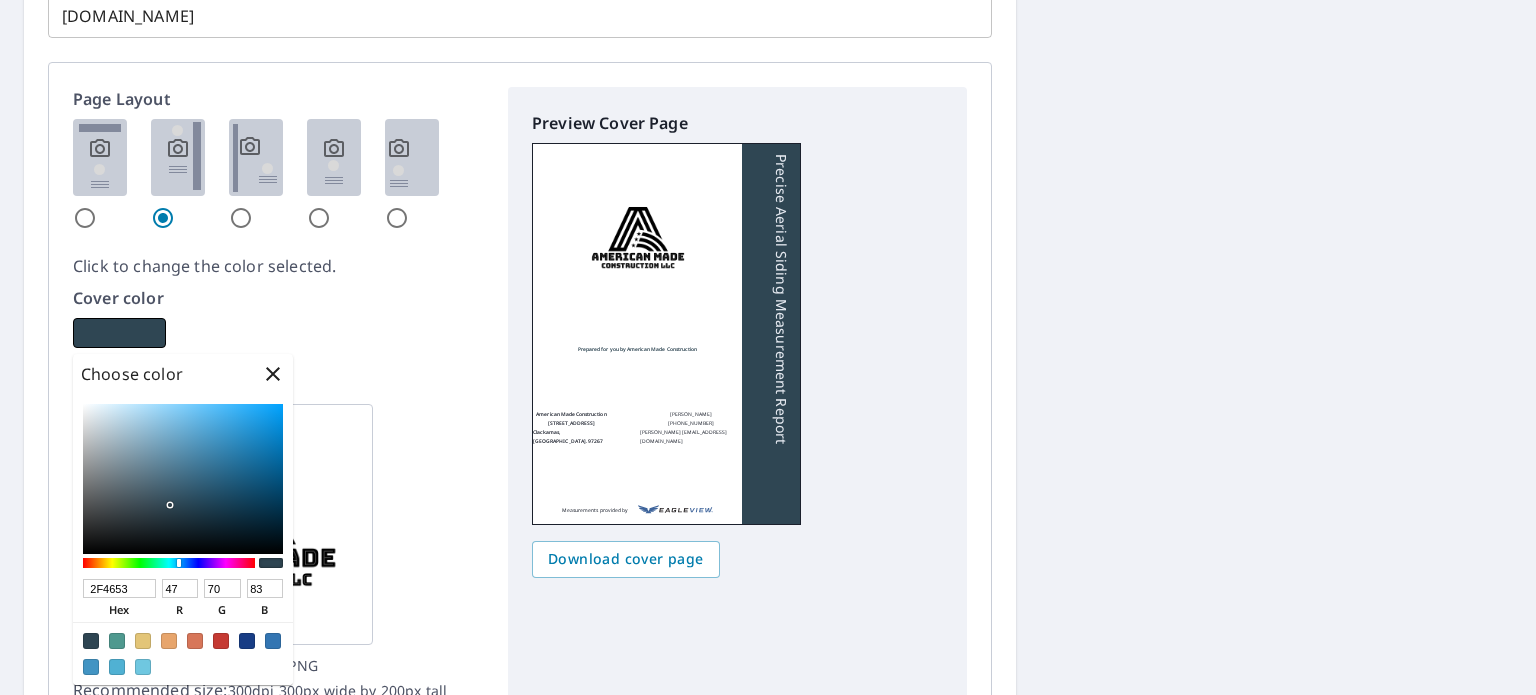 type on "2E4552" 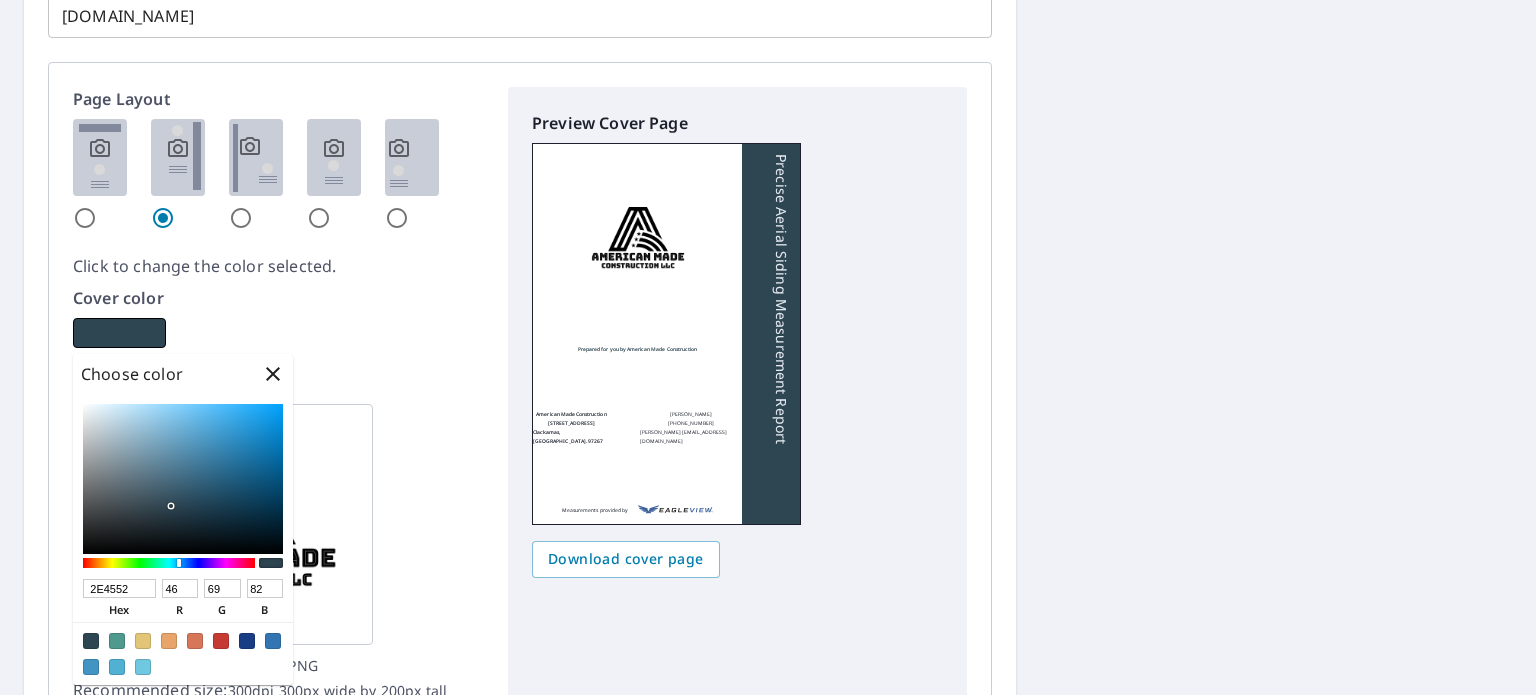 click on "Page Layout Click to change the color selected. Cover color Logo Acceptable formats:  JPG, GIF, PNG Recommended size:  300dpi 300px wide by 200px tall Choose file Logo Black With No Backround.png Preview Cover Page Precise Aerial Siding Measurement Report Prepared for you by American Made Construction American Made Construction [STREET_ADDRESS]. 97267 [PERSON_NAME] [PHONE_NUMBER] [PERSON_NAME][EMAIL_ADDRESS][DOMAIN_NAME] Measurements provided by  Download cover page" at bounding box center (520, 436) 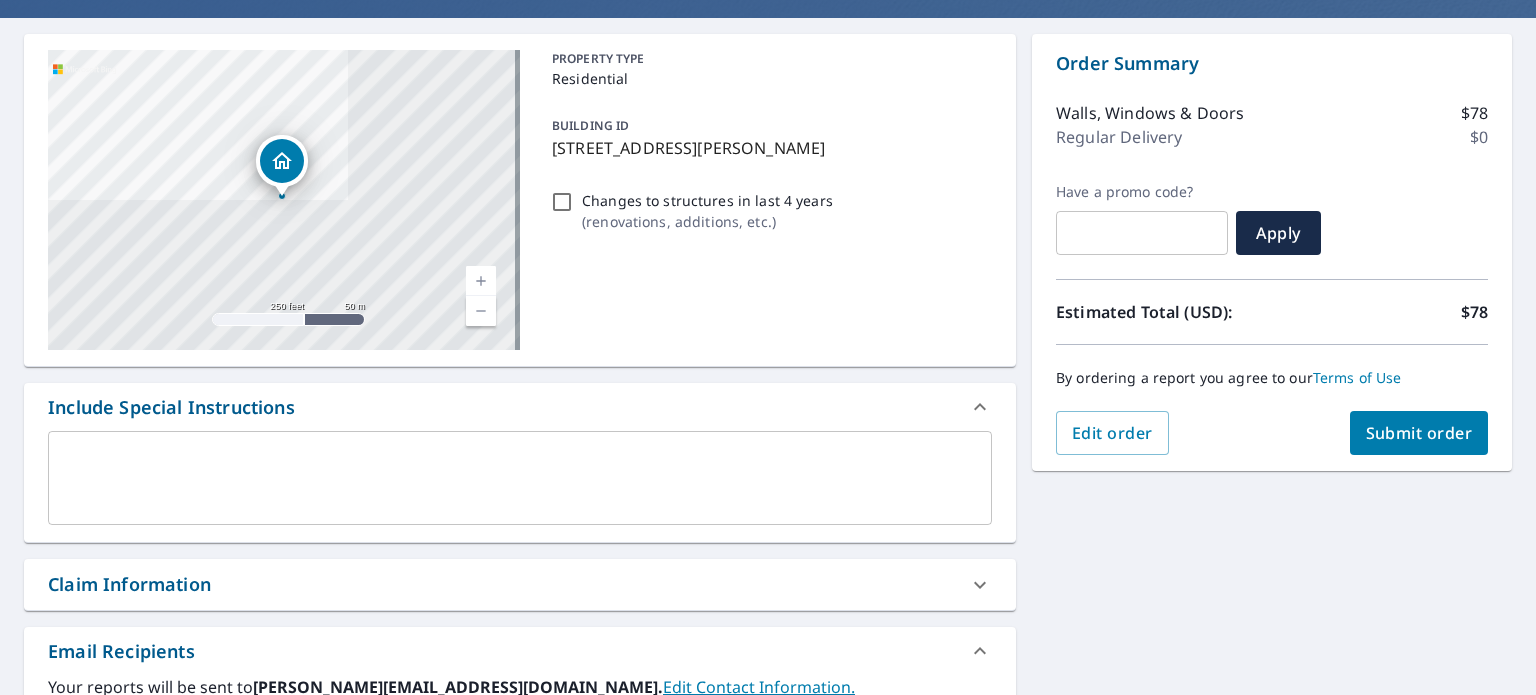 scroll, scrollTop: 200, scrollLeft: 0, axis: vertical 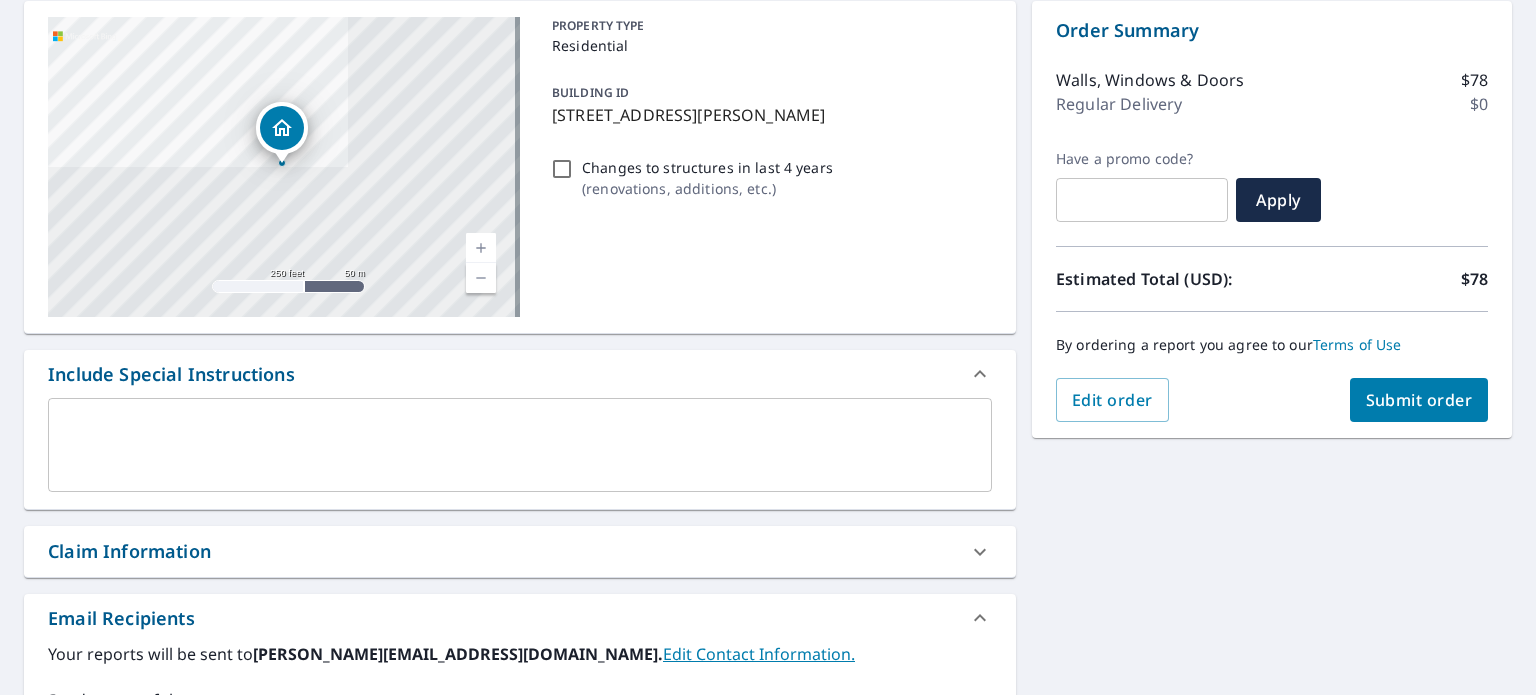 click on "Submit order" at bounding box center [1419, 400] 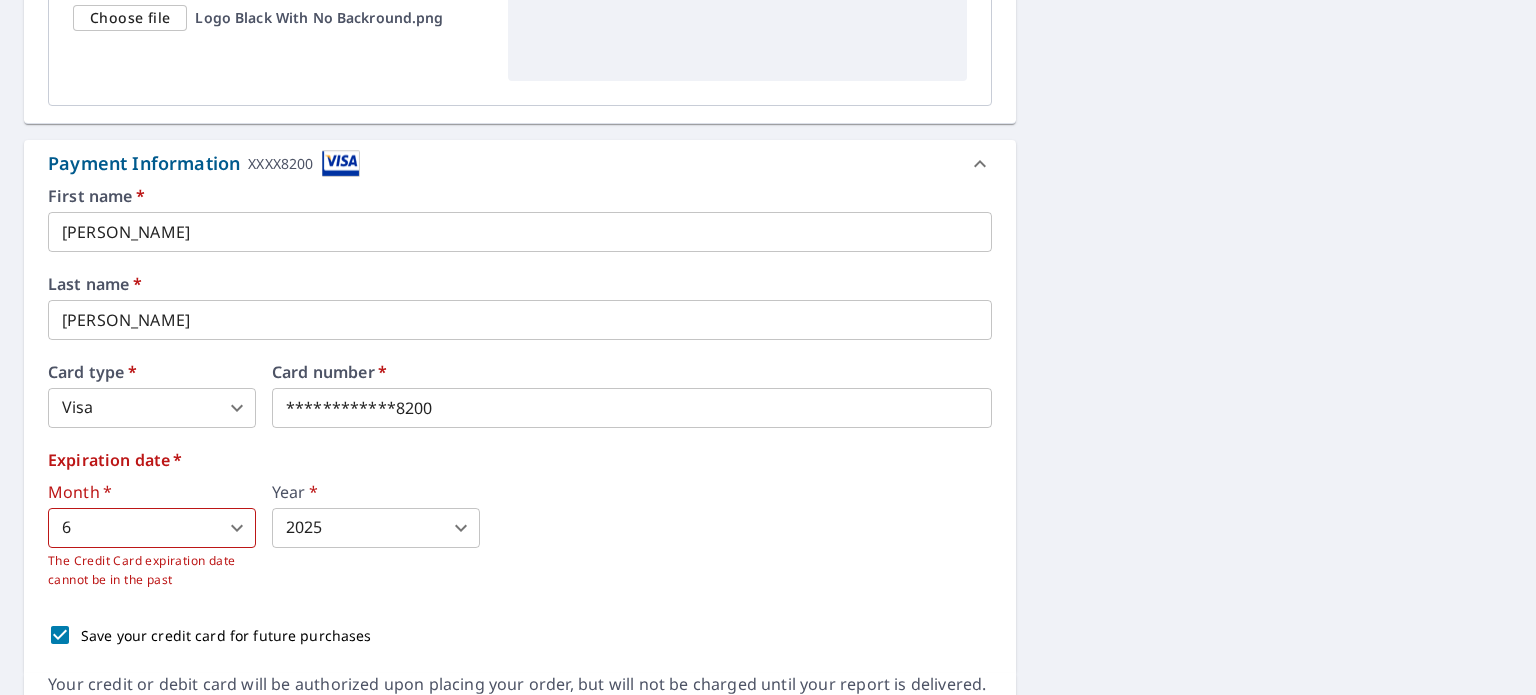 scroll, scrollTop: 2900, scrollLeft: 0, axis: vertical 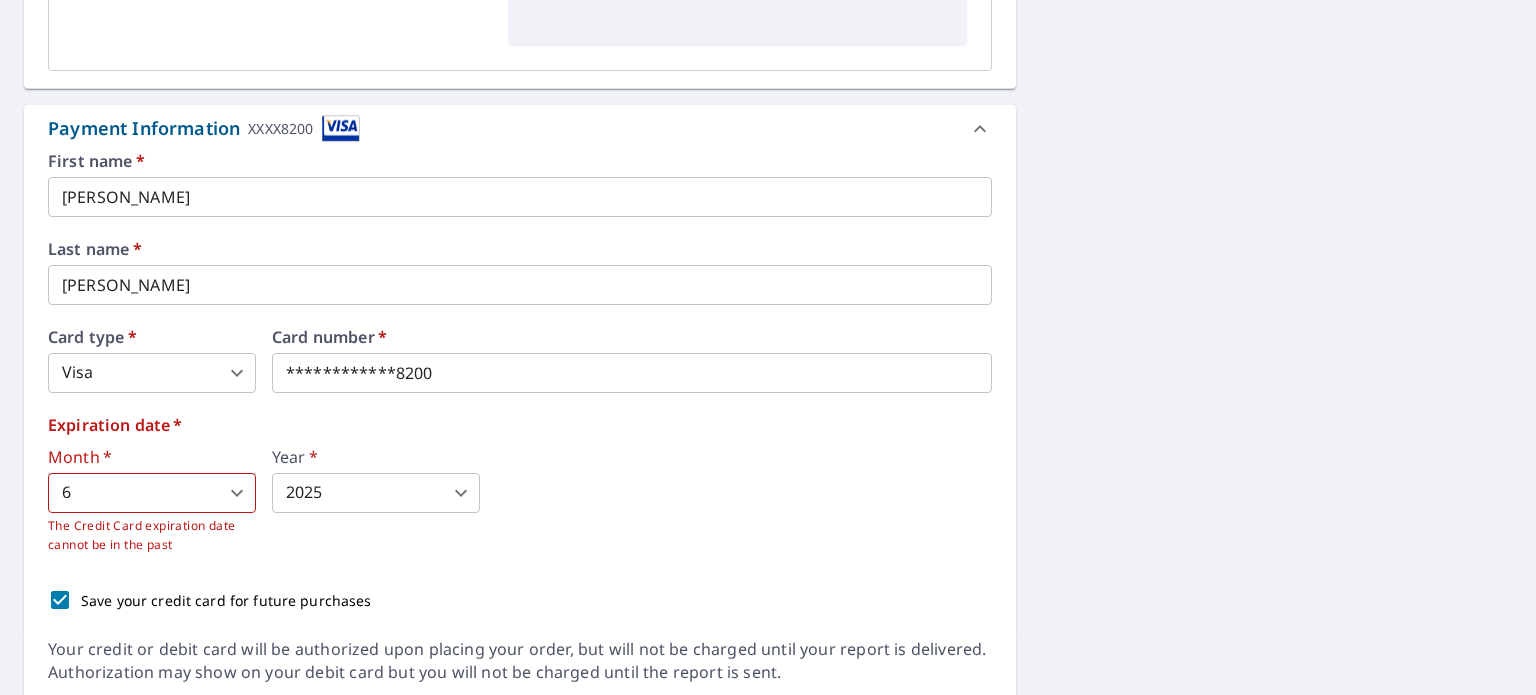 click on "TT TT
Dashboard Order History Cancel Order TT Dashboard / Finalize Order Finalize Order [STREET_ADDRESS][PERSON_NAME] Aerial Road A standard road map Aerial A detailed look from above Labels Labels 250 feet 50 m © 2025 TomTom, © Vexcel Imaging, © 2025 Microsoft Corporation,  © OpenStreetMap Terms PROPERTY TYPE Residential BUILDING ID [STREET_ADDRESS][PERSON_NAME] Changes to structures in last 4 years ( renovations, additions, etc. ) Include Special Instructions x ​ Claim Information Claim number ​ Claim information ​ PO number ​ Date of loss ​ Cat ID ​ Email Recipients Your reports will be sent to  [PERSON_NAME][EMAIL_ADDRESS][DOMAIN_NAME].  Edit Contact Information. Send a copy of the report to: ​ Substitutions and Customization Roof measurement report substitutions If a Walls, Windows & Doors Report is unavailable, send me a Walls Report: Yes No Ask If a Residential/Multi-Family Report is unavailable send me a Commercial Report: Yes No Ask Additional Report Formats DXF RXF XML ​ ​" at bounding box center (768, 347) 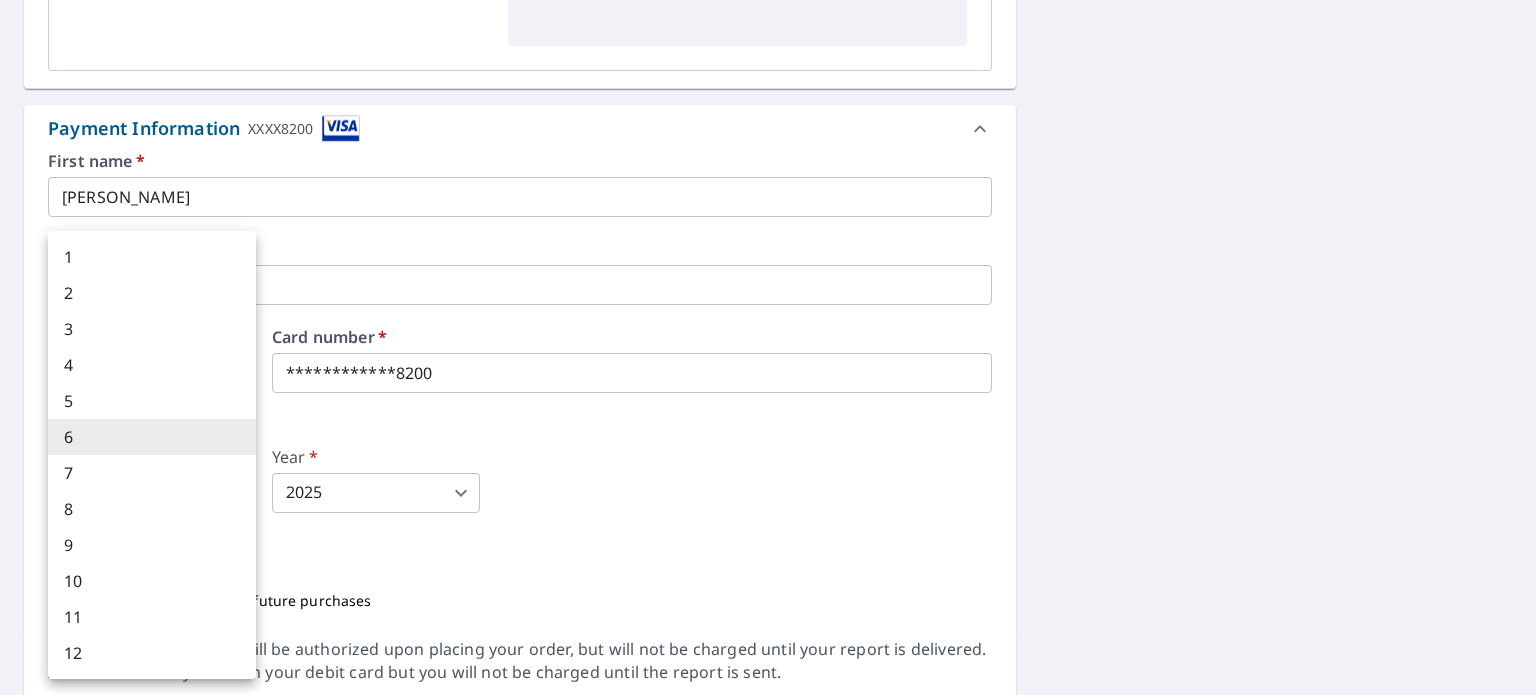 click on "5" at bounding box center (152, 401) 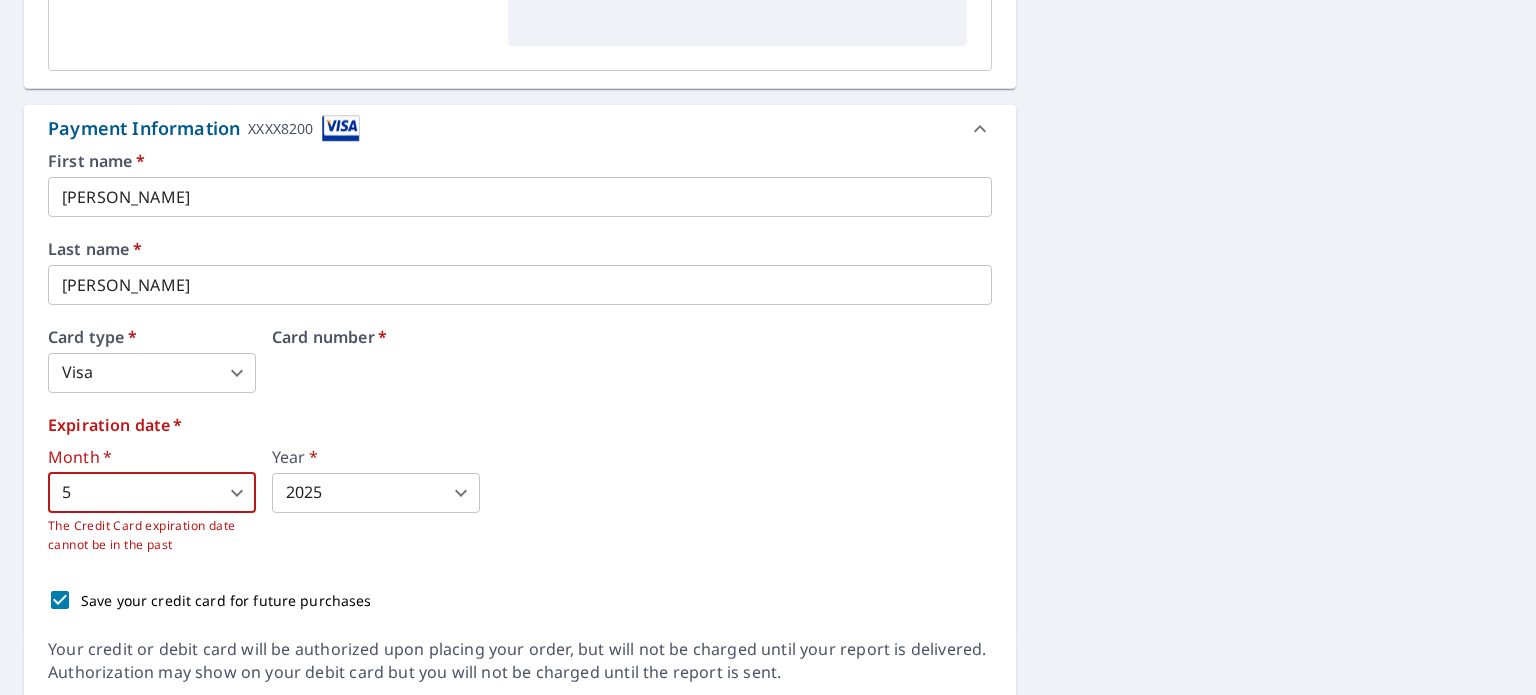 click on "Year   * 2025 2025 ​" at bounding box center [376, 502] 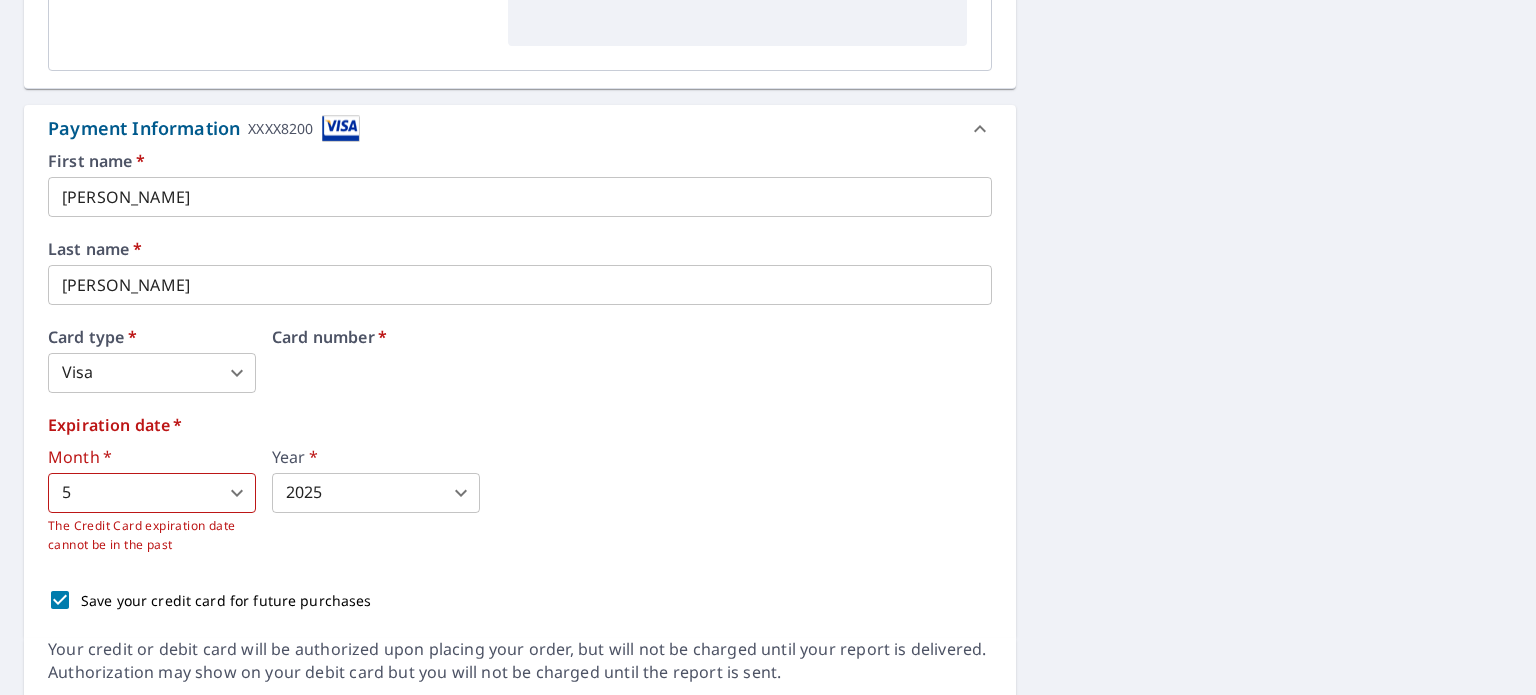 click on "TT TT
Dashboard Order History Cancel Order TT Dashboard / Finalize Order Finalize Order [STREET_ADDRESS][PERSON_NAME] Aerial Road A standard road map Aerial A detailed look from above Labels Labels 250 feet 50 m © 2025 TomTom, © Vexcel Imaging, © 2025 Microsoft Corporation,  © OpenStreetMap Terms PROPERTY TYPE Residential BUILDING ID [STREET_ADDRESS][PERSON_NAME] Changes to structures in last 4 years ( renovations, additions, etc. ) Include Special Instructions x ​ Claim Information Claim number ​ Claim information ​ PO number ​ Date of loss ​ Cat ID ​ Email Recipients Your reports will be sent to  [PERSON_NAME][EMAIL_ADDRESS][DOMAIN_NAME].  Edit Contact Information. Send a copy of the report to: ​ Substitutions and Customization Roof measurement report substitutions If a Walls, Windows & Doors Report is unavailable, send me a Walls Report: Yes No Ask If a Residential/Multi-Family Report is unavailable send me a Commercial Report: Yes No Ask Additional Report Formats DXF RXF XML ​ ​" at bounding box center [768, 347] 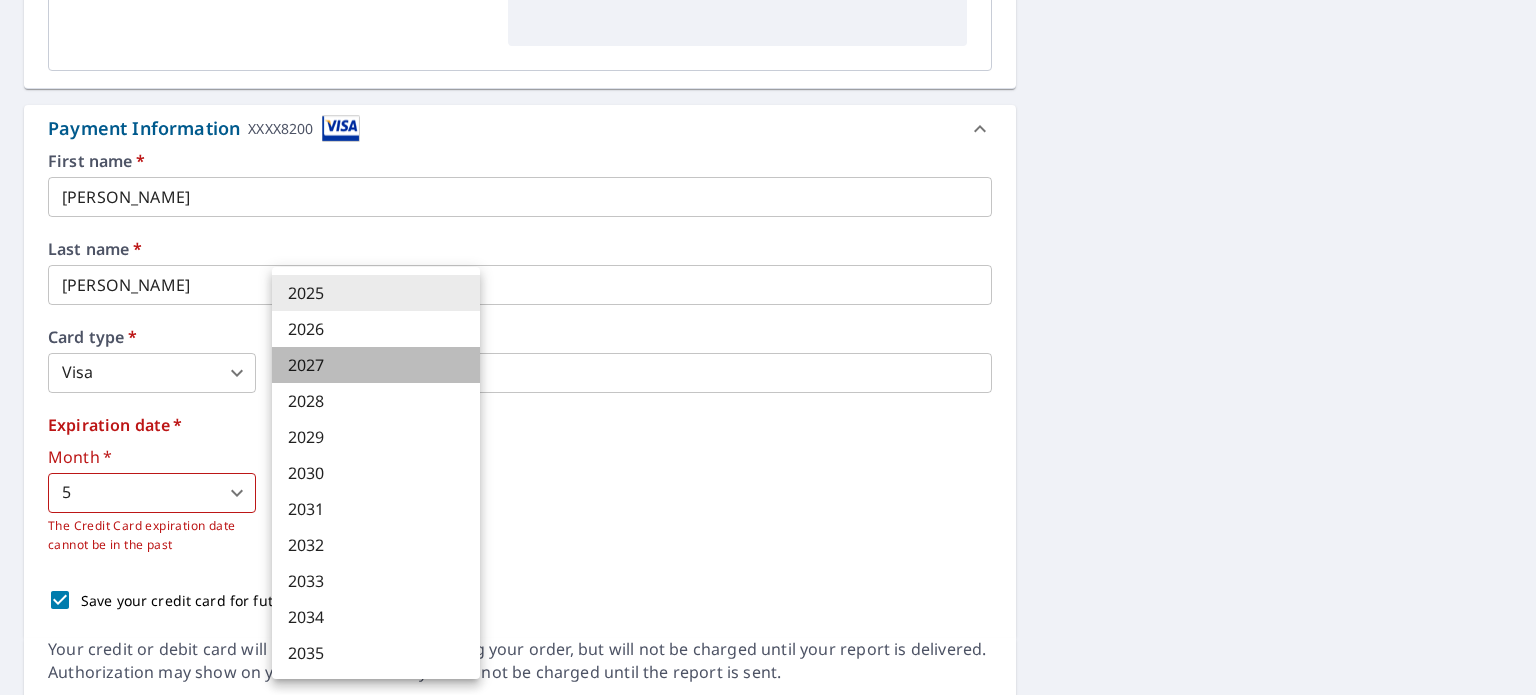 click on "2027" at bounding box center (376, 365) 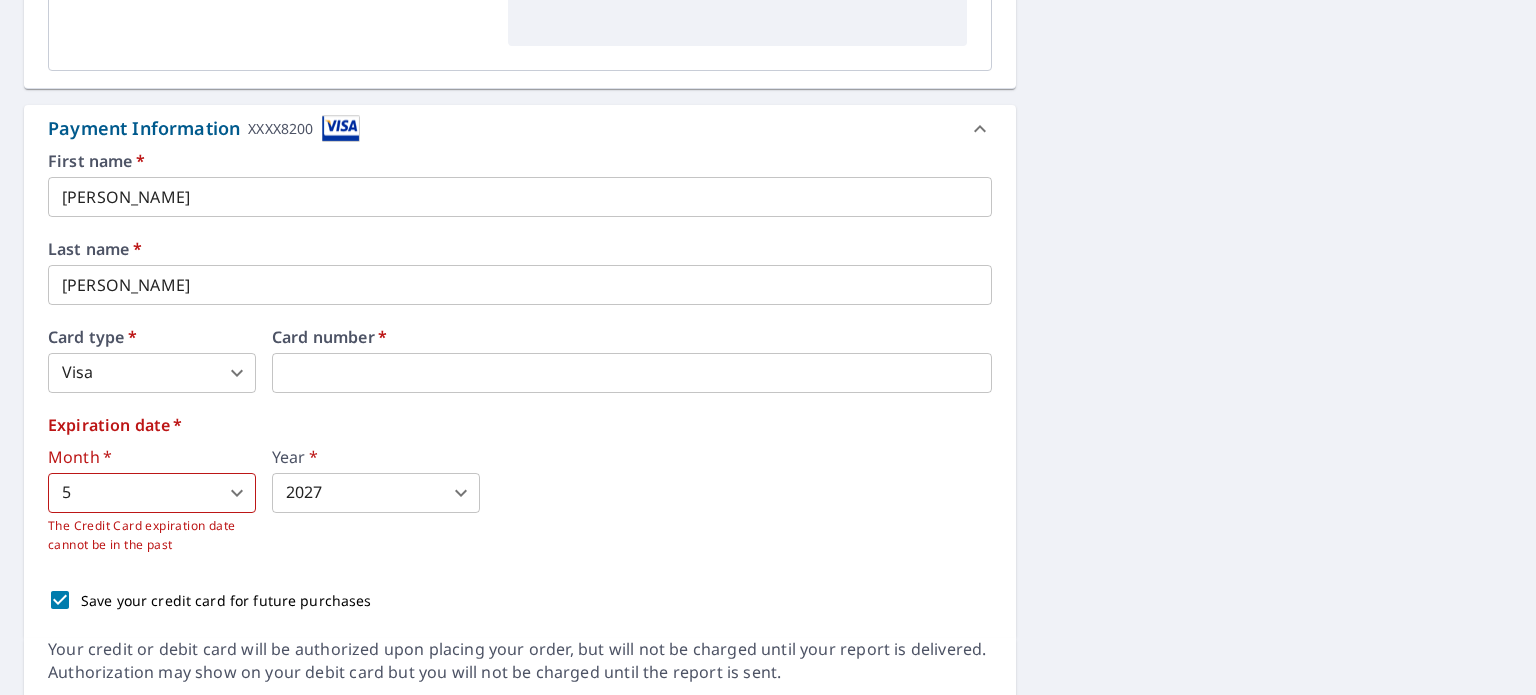 click on "Month   * 5 5 ​ The Credit Card expiration date cannot be in the past Year   * 2027 2027 ​" at bounding box center (520, 502) 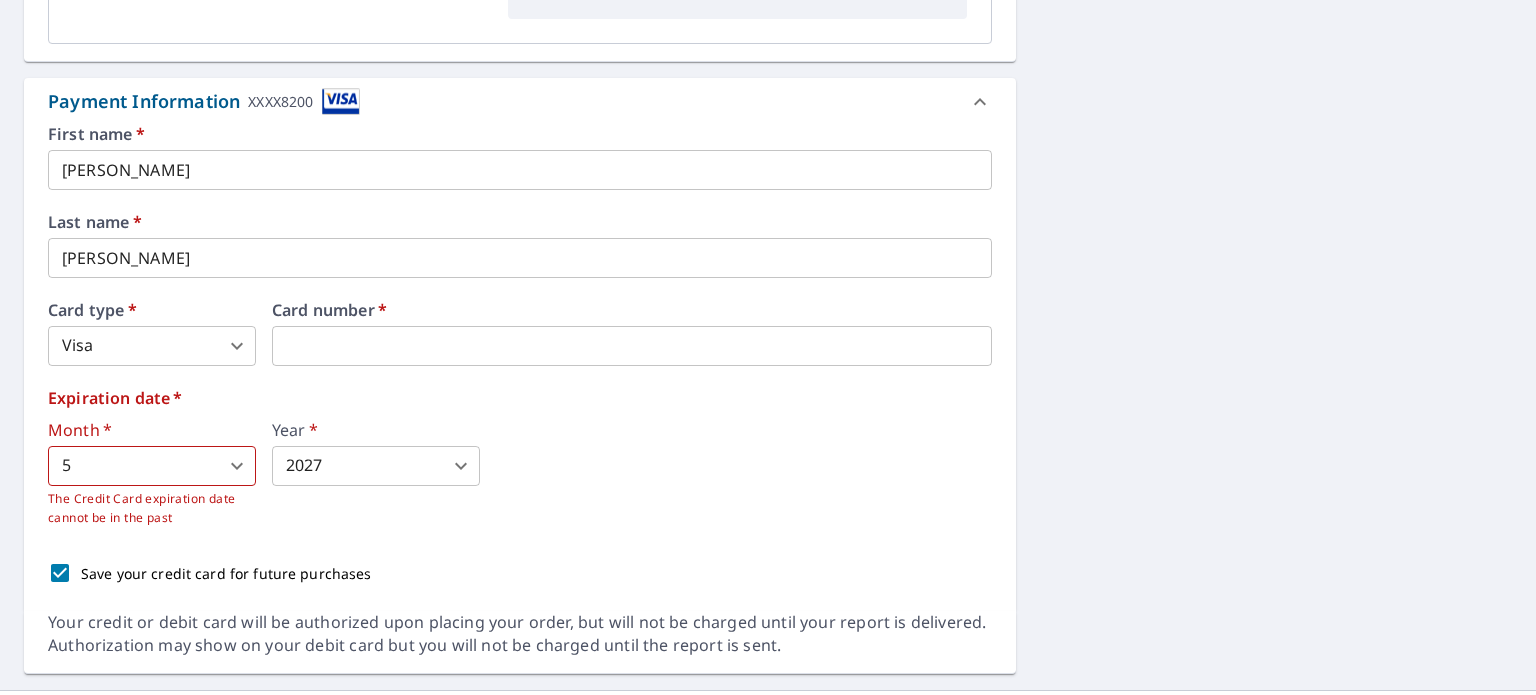 scroll, scrollTop: 2941, scrollLeft: 0, axis: vertical 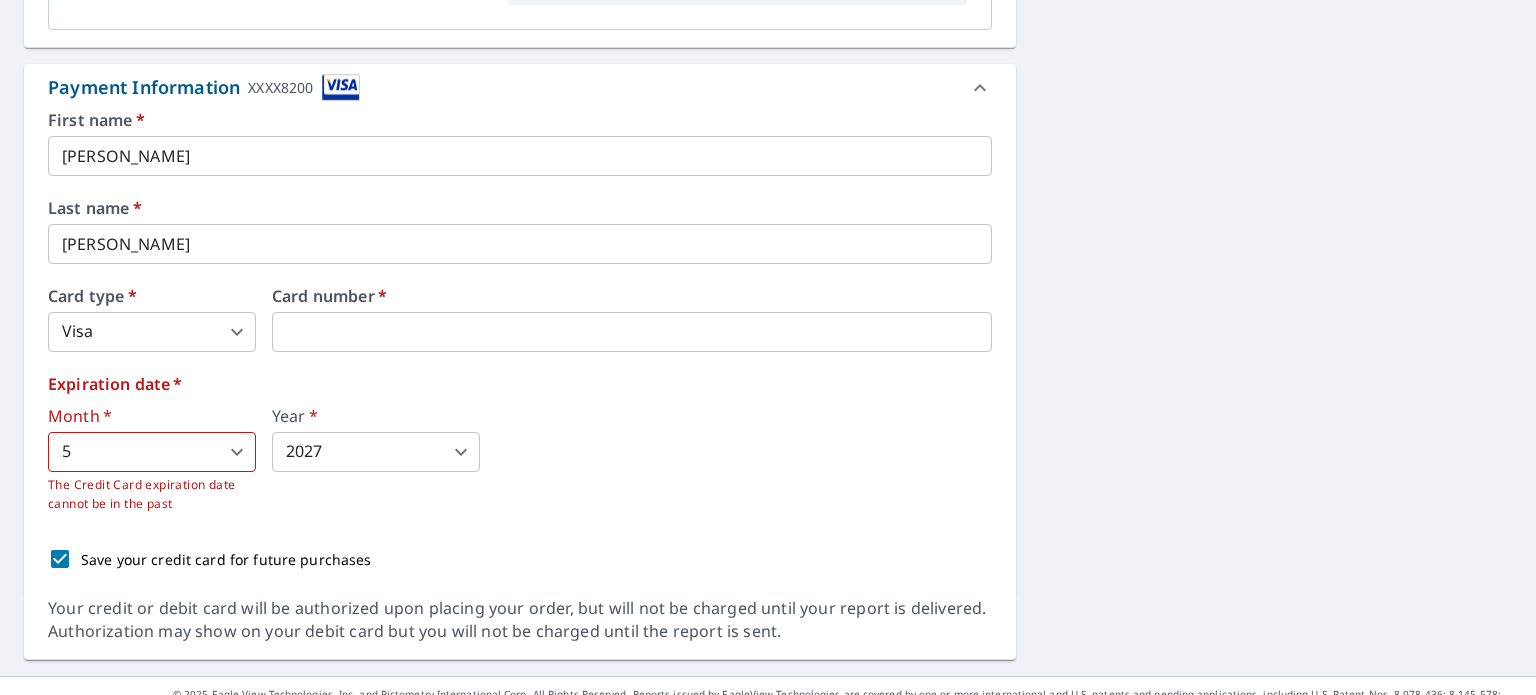 click on "Month   * 5 5 ​ The Credit Card expiration date cannot be in the past Year   * 2027 2027 ​" at bounding box center (520, 461) 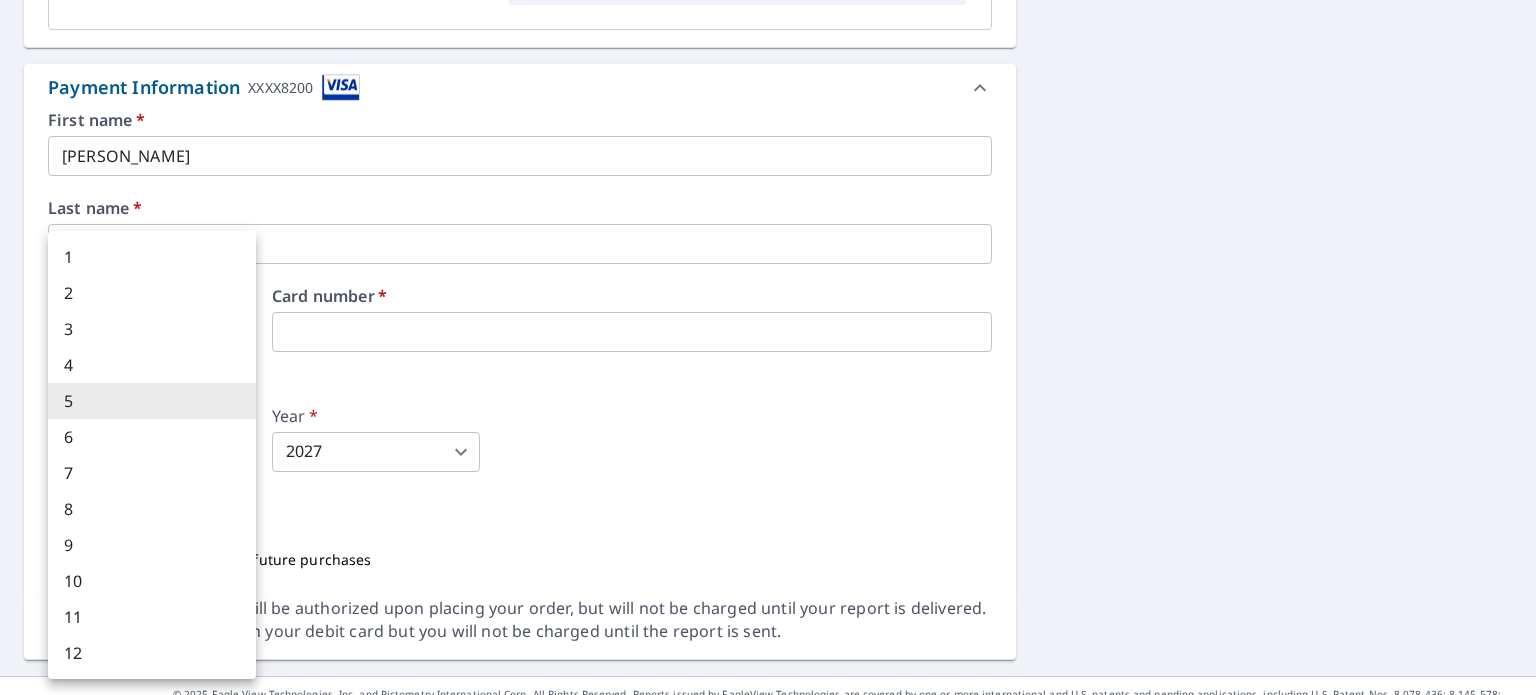click on "7" at bounding box center (152, 473) 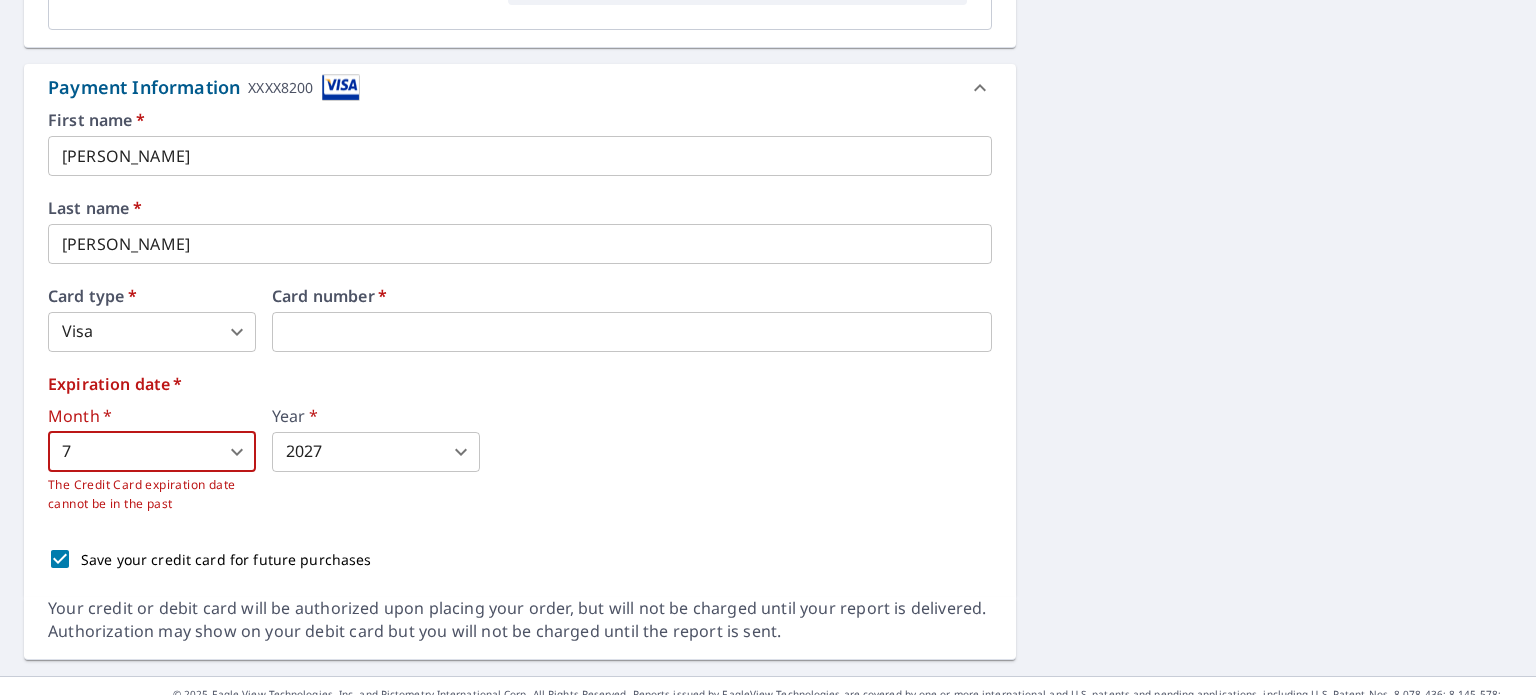 click on "TT TT
Dashboard Order History Cancel Order TT Dashboard / Finalize Order Finalize Order [STREET_ADDRESS][PERSON_NAME] Aerial Road A standard road map Aerial A detailed look from above Labels Labels 250 feet 50 m © 2025 TomTom, © Vexcel Imaging, © 2025 Microsoft Corporation,  © OpenStreetMap Terms PROPERTY TYPE Residential BUILDING ID [STREET_ADDRESS][PERSON_NAME] Changes to structures in last 4 years ( renovations, additions, etc. ) Include Special Instructions x ​ Claim Information Claim number ​ Claim information ​ PO number ​ Date of loss ​ Cat ID ​ Email Recipients Your reports will be sent to  [PERSON_NAME][EMAIL_ADDRESS][DOMAIN_NAME].  Edit Contact Information. Send a copy of the report to: ​ Substitutions and Customization Roof measurement report substitutions If a Walls, Windows & Doors Report is unavailable, send me a Walls Report: Yes No Ask If a Residential/Multi-Family Report is unavailable send me a Commercial Report: Yes No Ask Additional Report Formats DXF RXF XML ​ ​" at bounding box center [768, 347] 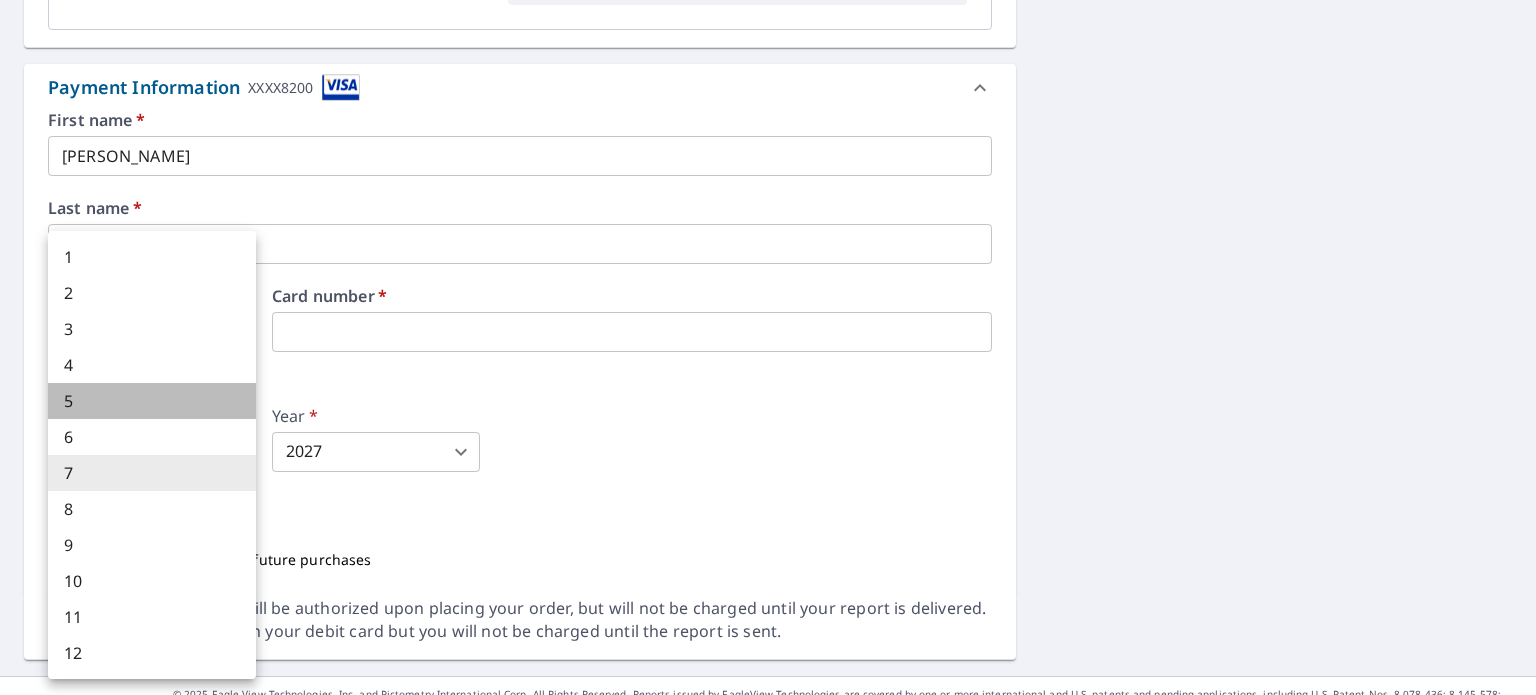 click on "5" at bounding box center (152, 401) 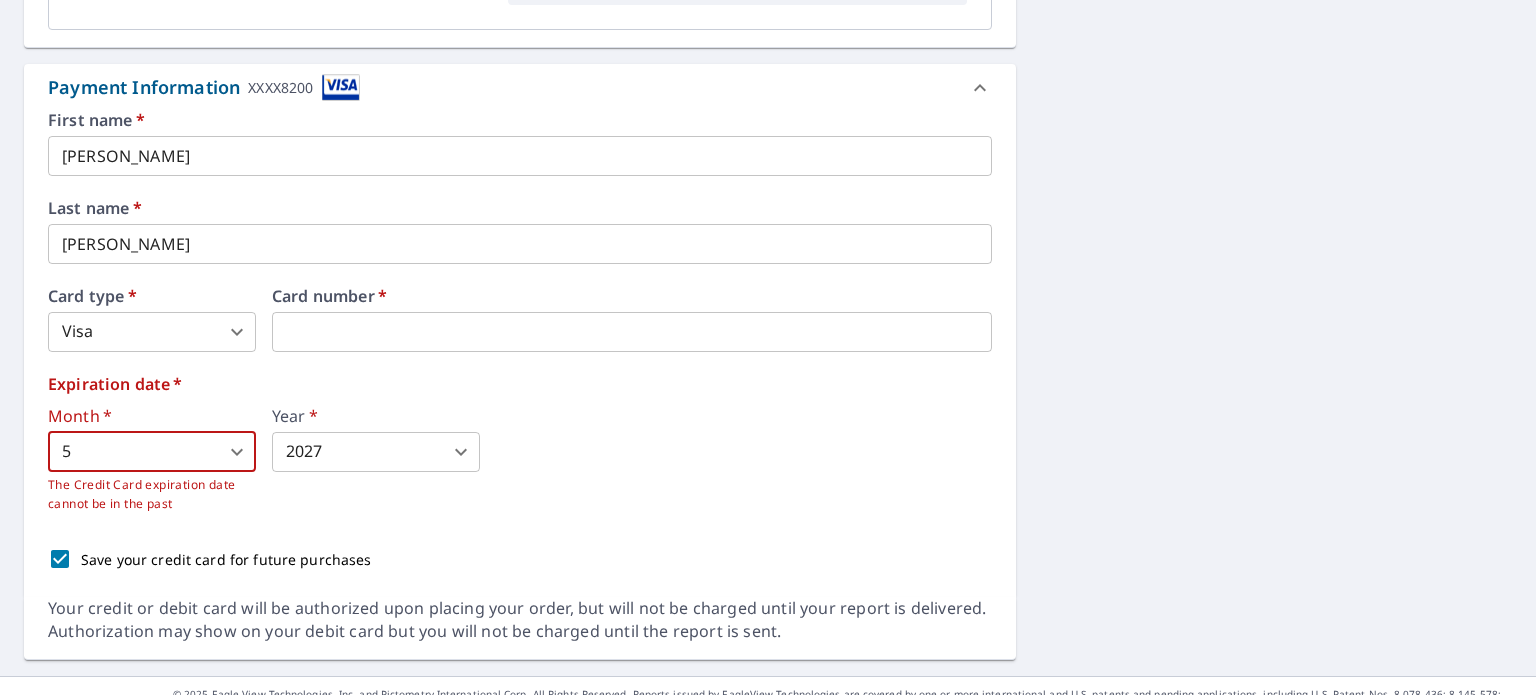 click on "First name   * [PERSON_NAME] ​ Last name   * [PERSON_NAME] ​ Card type   * Visa 2 ​ Card number   * Expiration date   * Month   * 5 5 ​ The Credit Card expiration date cannot be in the past Year   * 2027 2027 ​ Save your credit card for future purchases" at bounding box center [520, 355] 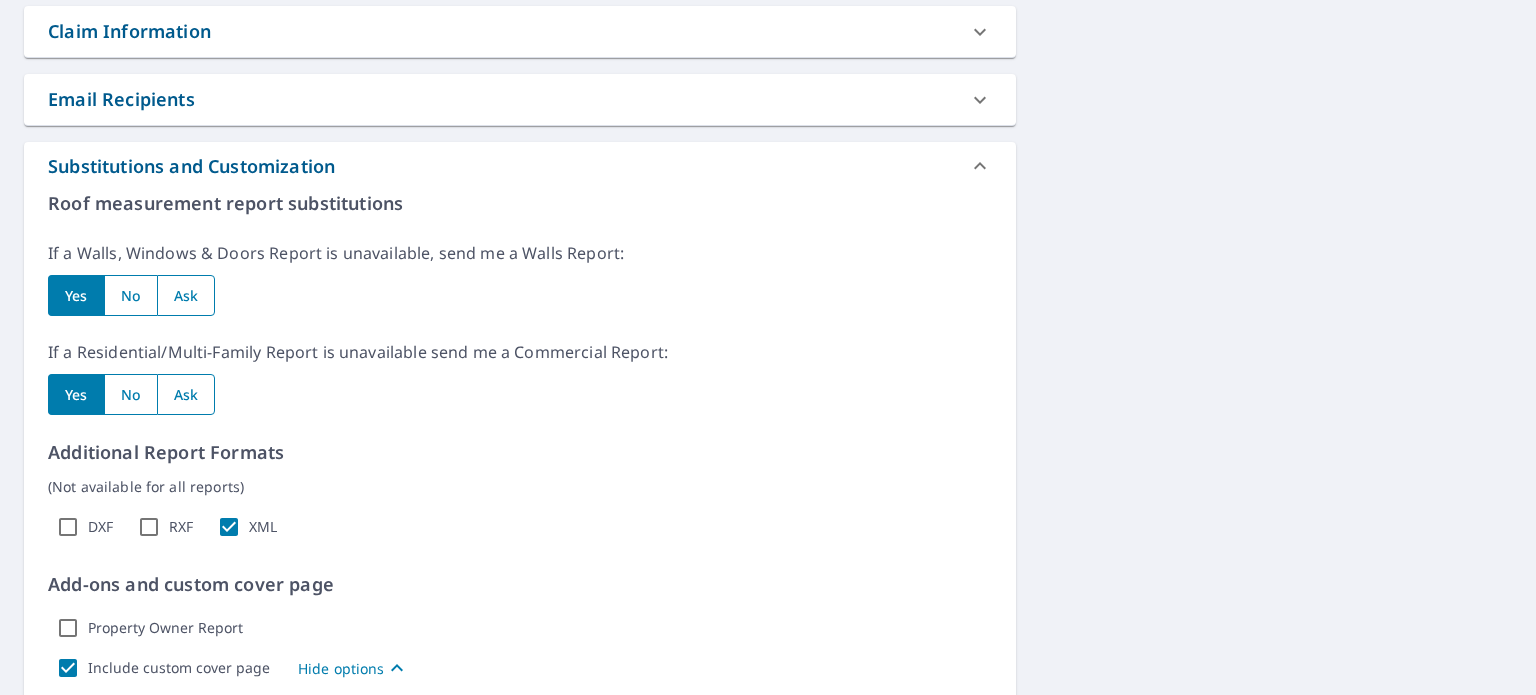scroll, scrollTop: 541, scrollLeft: 0, axis: vertical 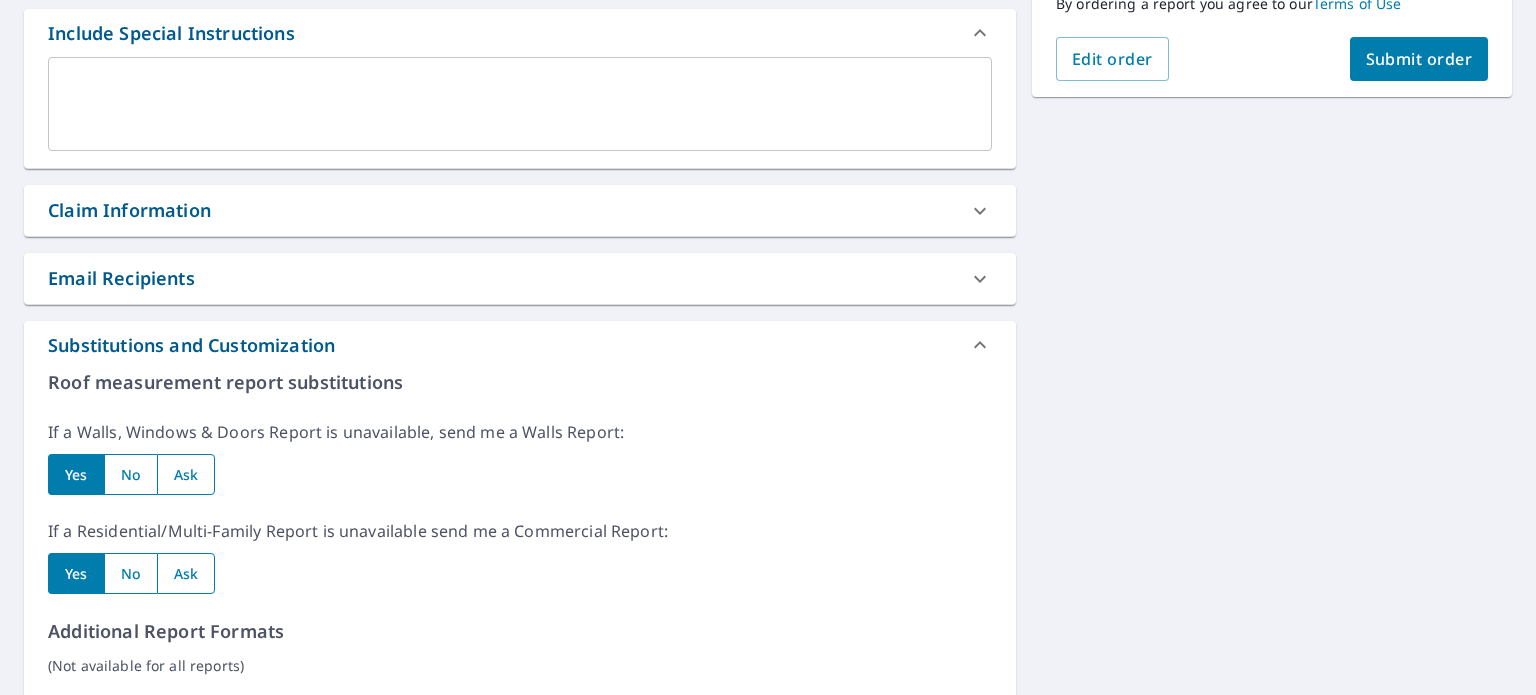 click on "Submit order" at bounding box center [1419, 59] 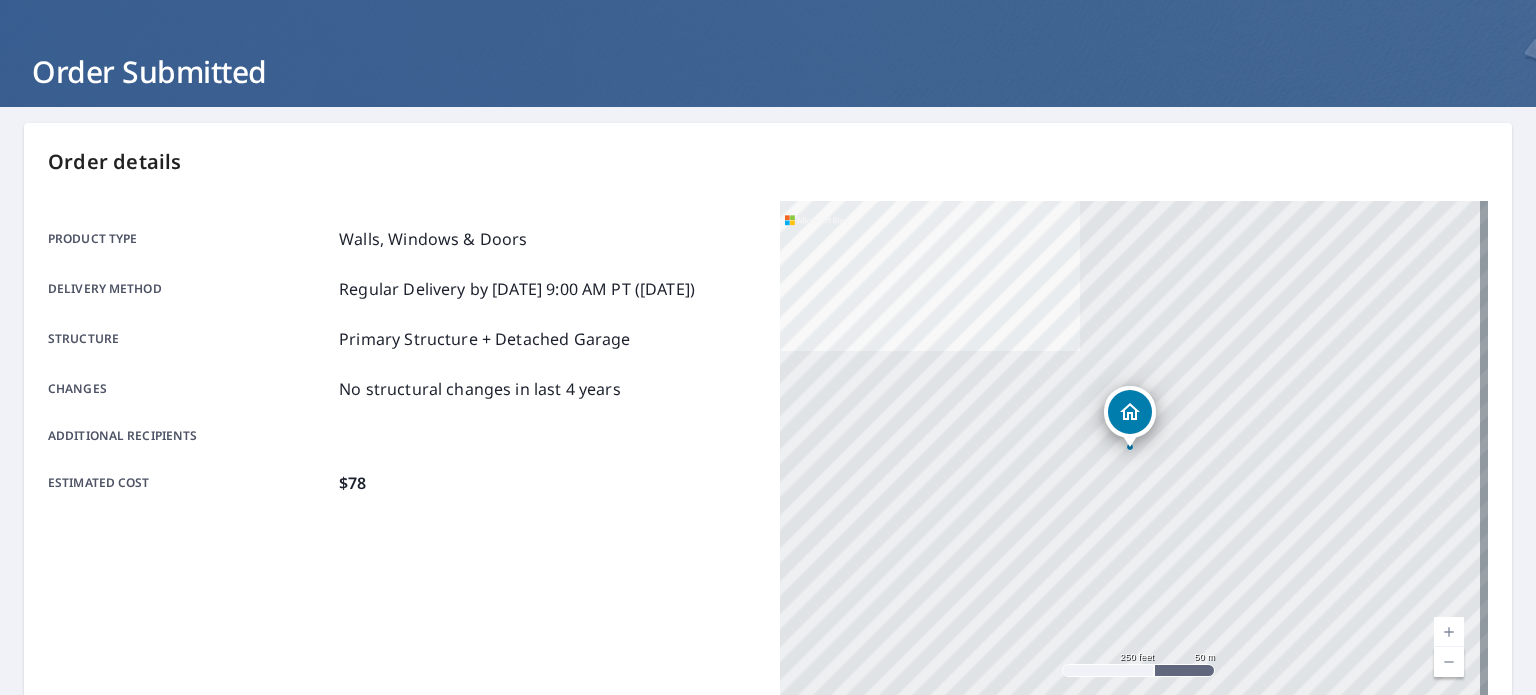 scroll, scrollTop: 0, scrollLeft: 0, axis: both 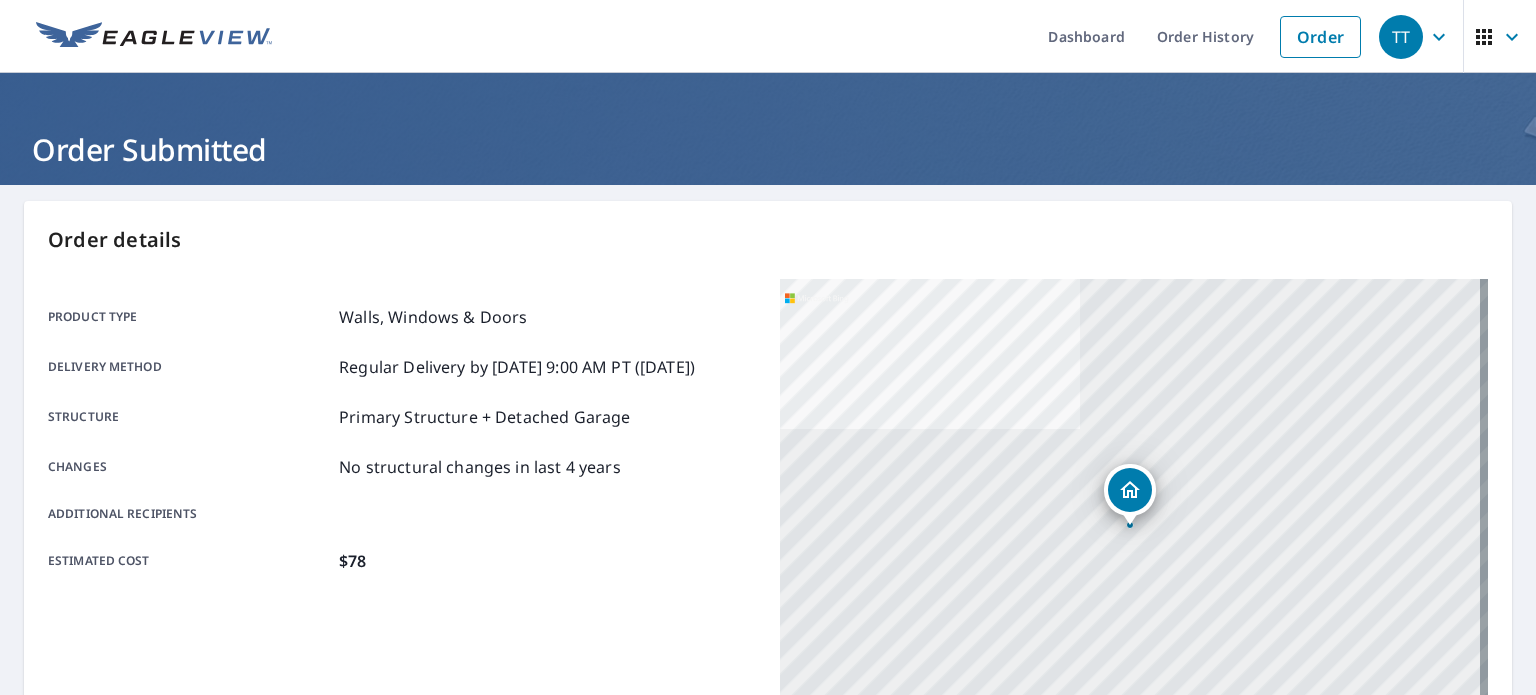 click 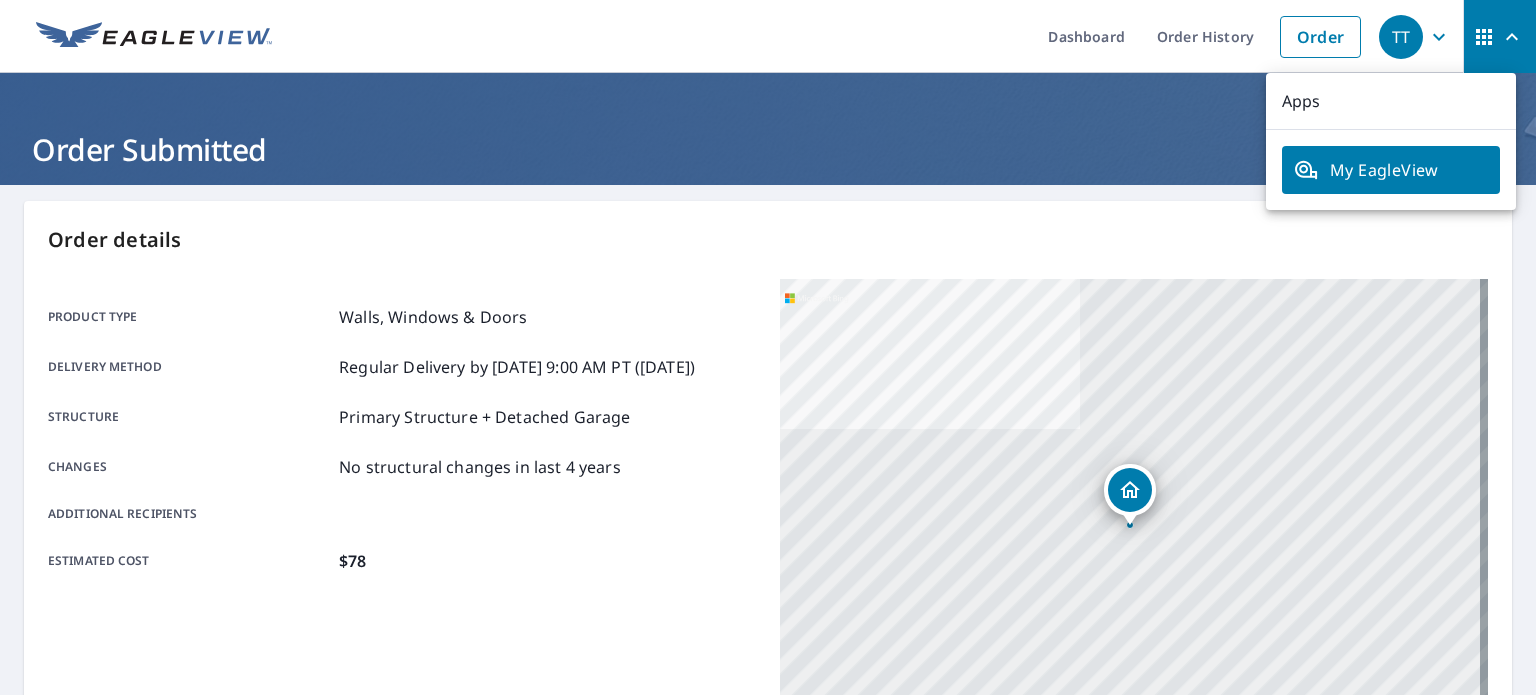 click 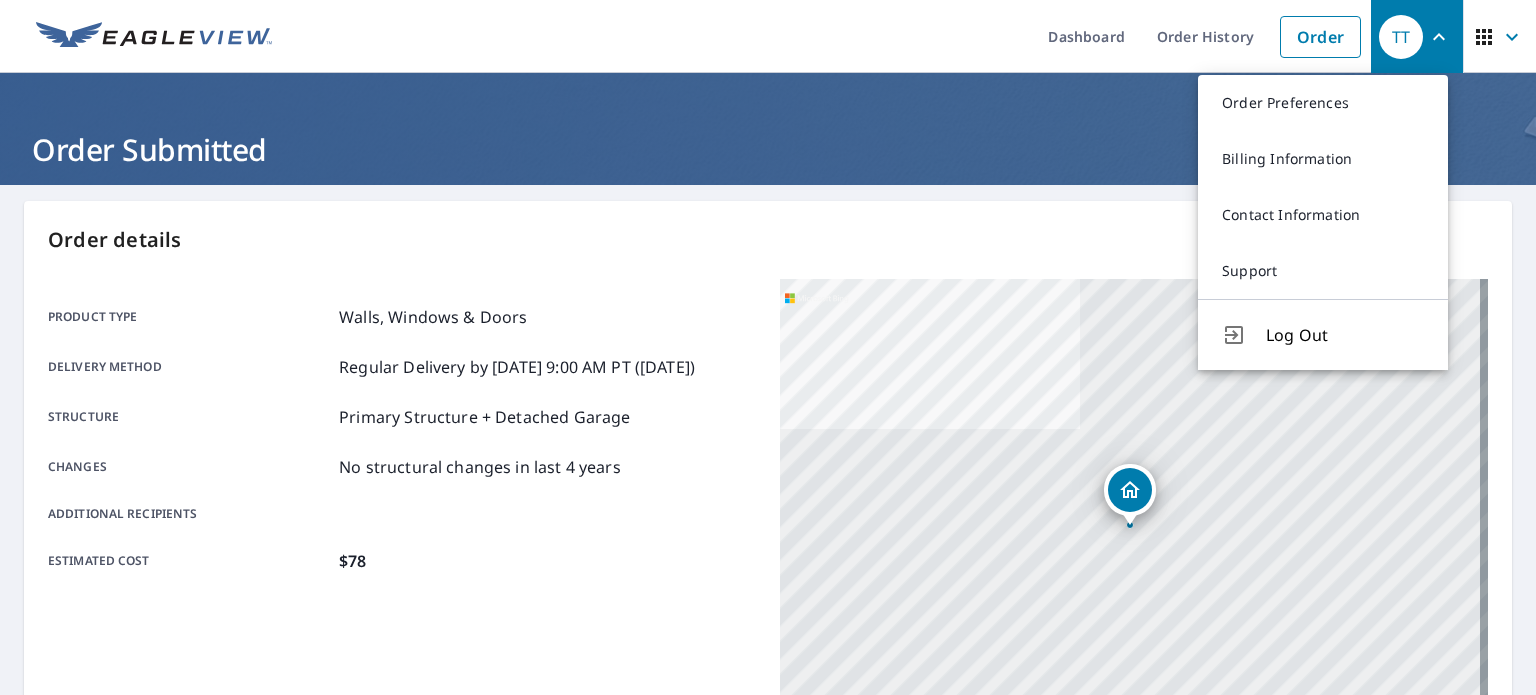 click on "Walls, Windows & Doors" at bounding box center (433, 317) 